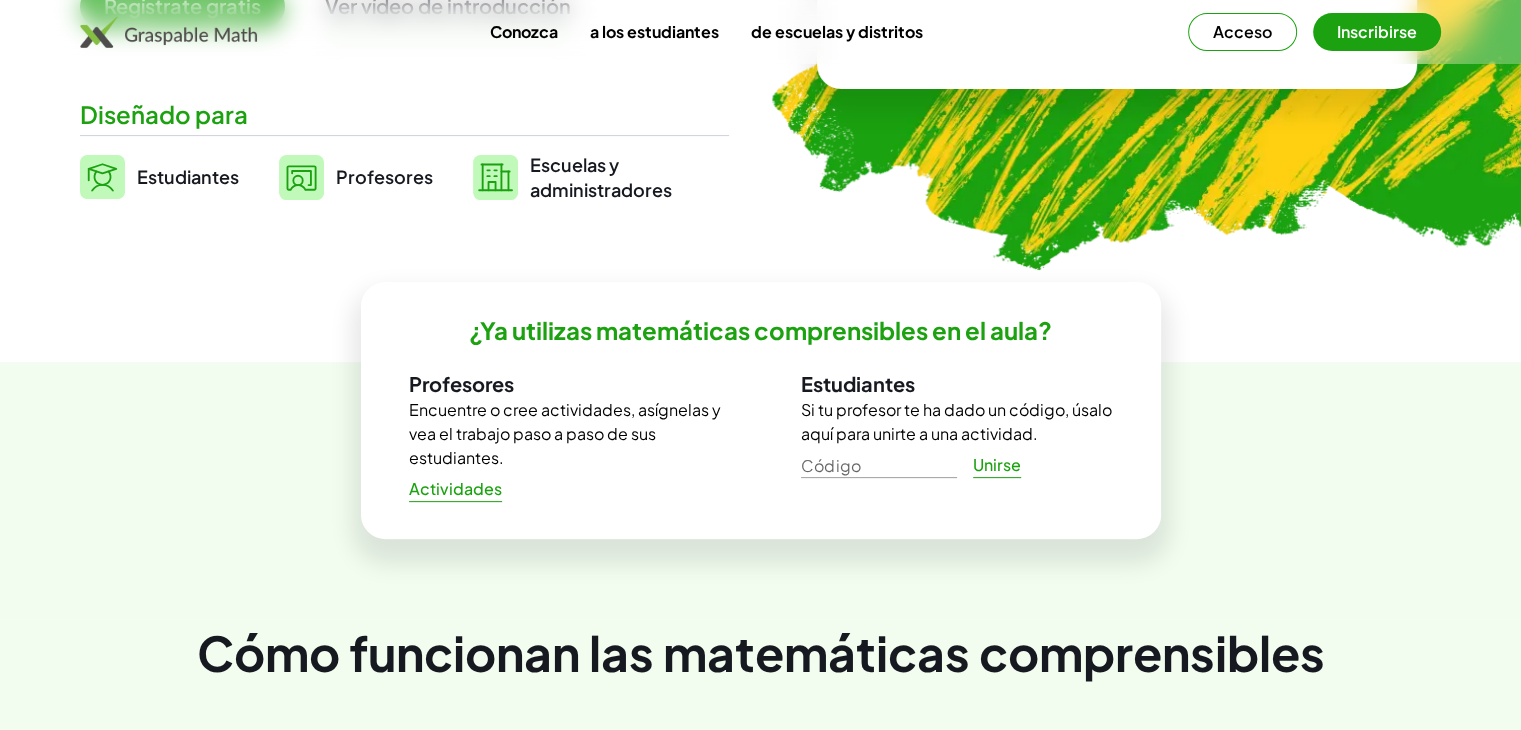 scroll, scrollTop: 0, scrollLeft: 0, axis: both 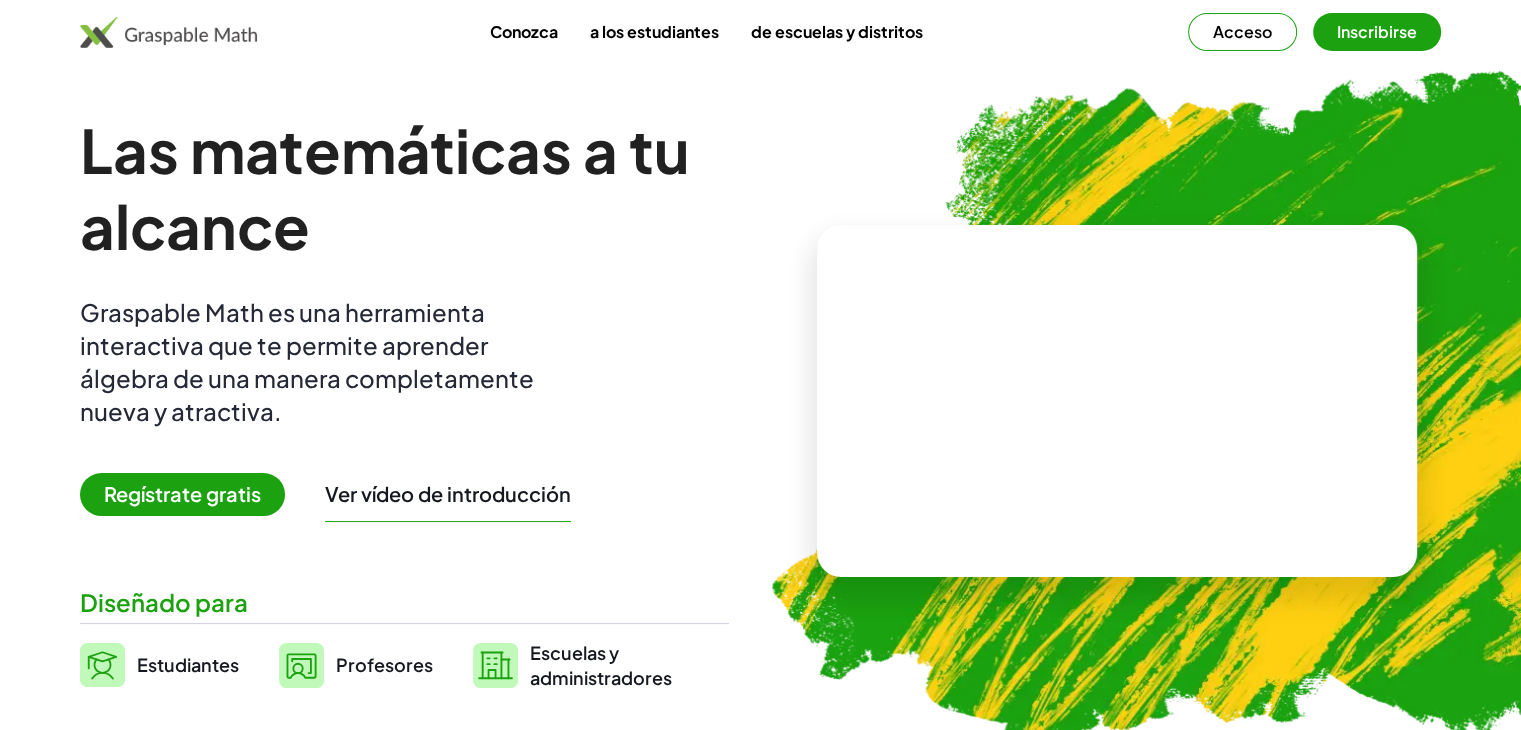 click on "Profesores" at bounding box center [384, 664] 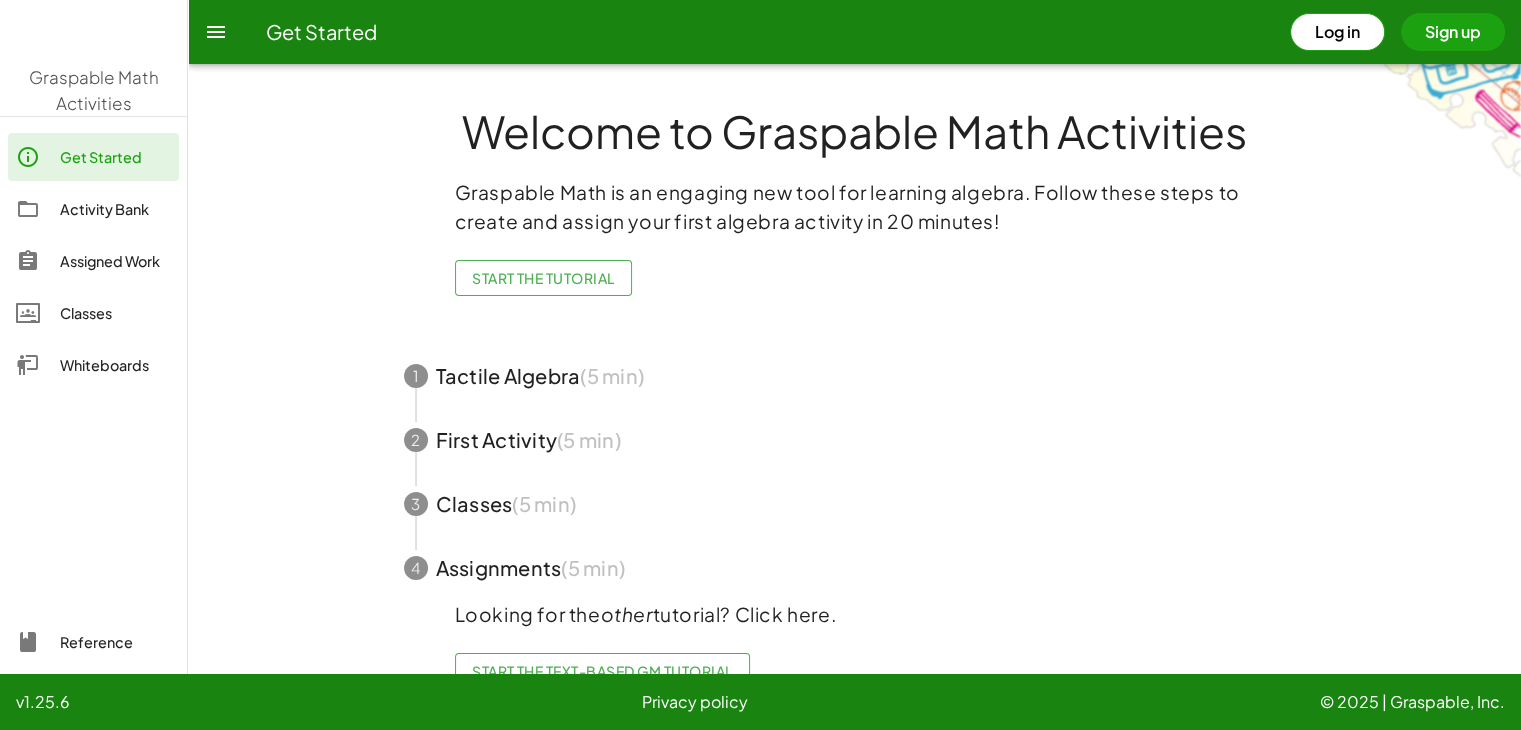 click on "Graspable Math Activities Get Started Activity Bank Assigned Work Classes Whiteboards Reference  Welcome to Graspable Math Activities   Graspable Math is an engaging new tool for learning algebra. Follow these steps to create and assign your first algebra activity in 20 minutes!  Start the Tutorial 1 Tactile Algebra  (5 min) 2 First Activity  (5 min) 3 Classes  (5 min) 4 Assignments  (5 min)  Looking for the  other  tutorial? Click here.  Start the Text-based GM Tutorial v1.25.6 Privacy policy © 2025 | Graspable, Inc." 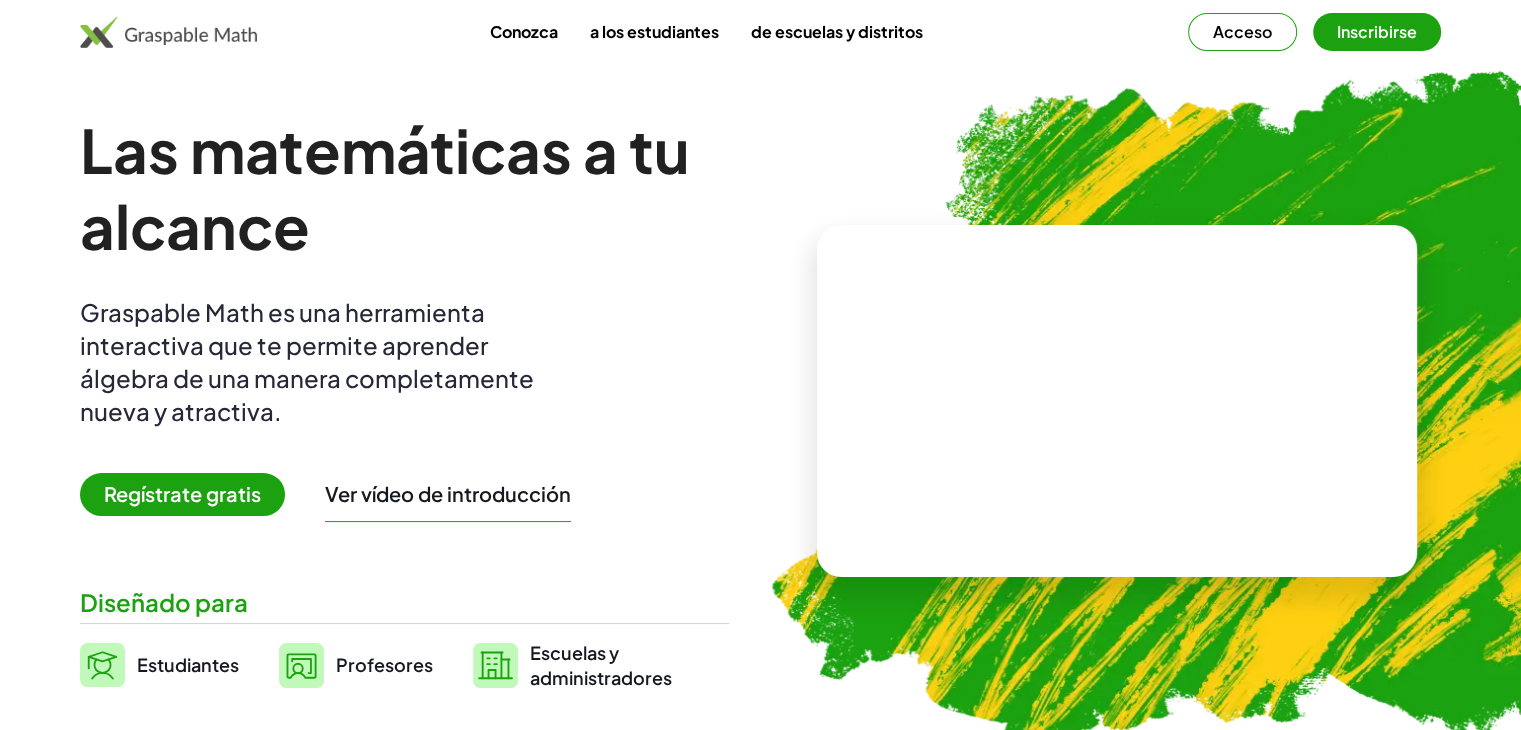 click 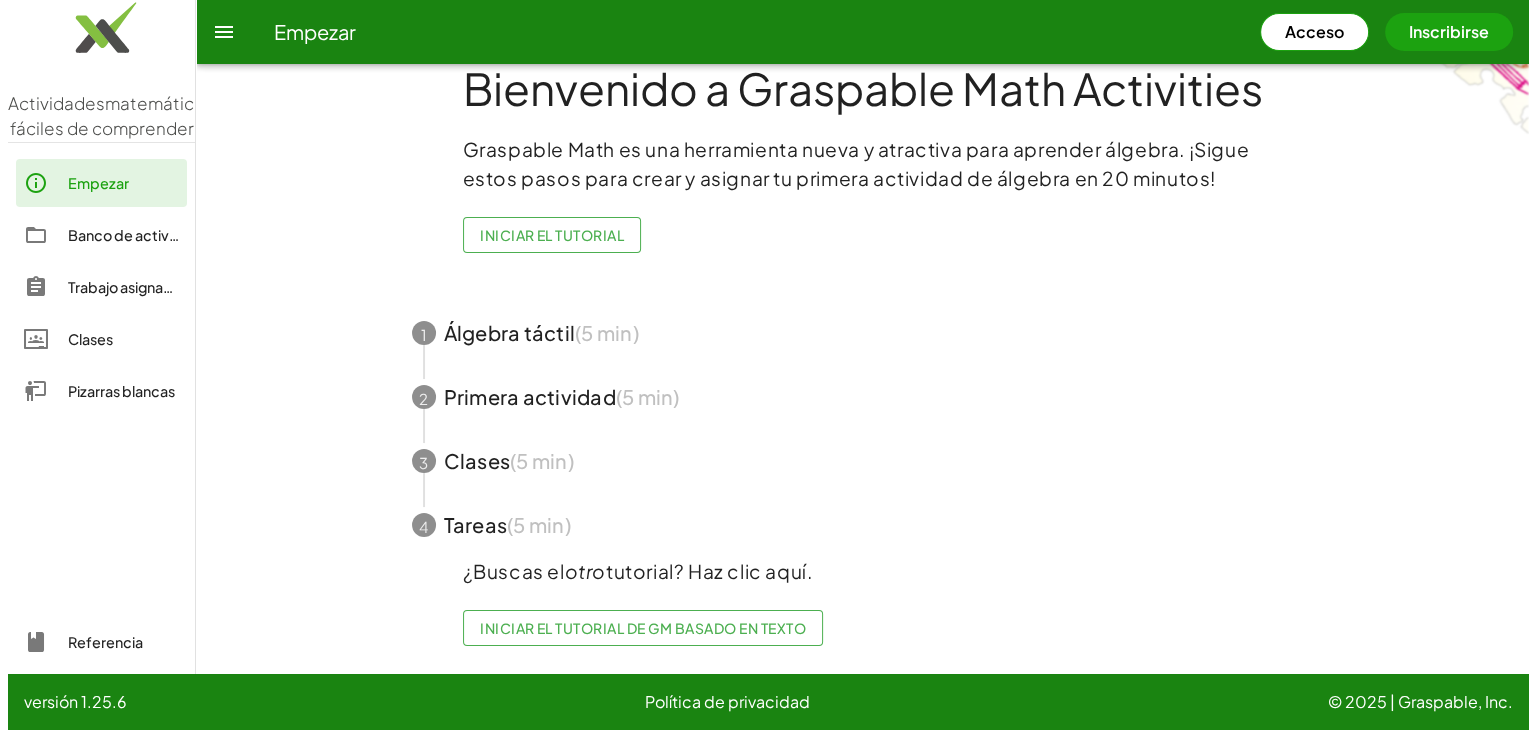scroll, scrollTop: 0, scrollLeft: 0, axis: both 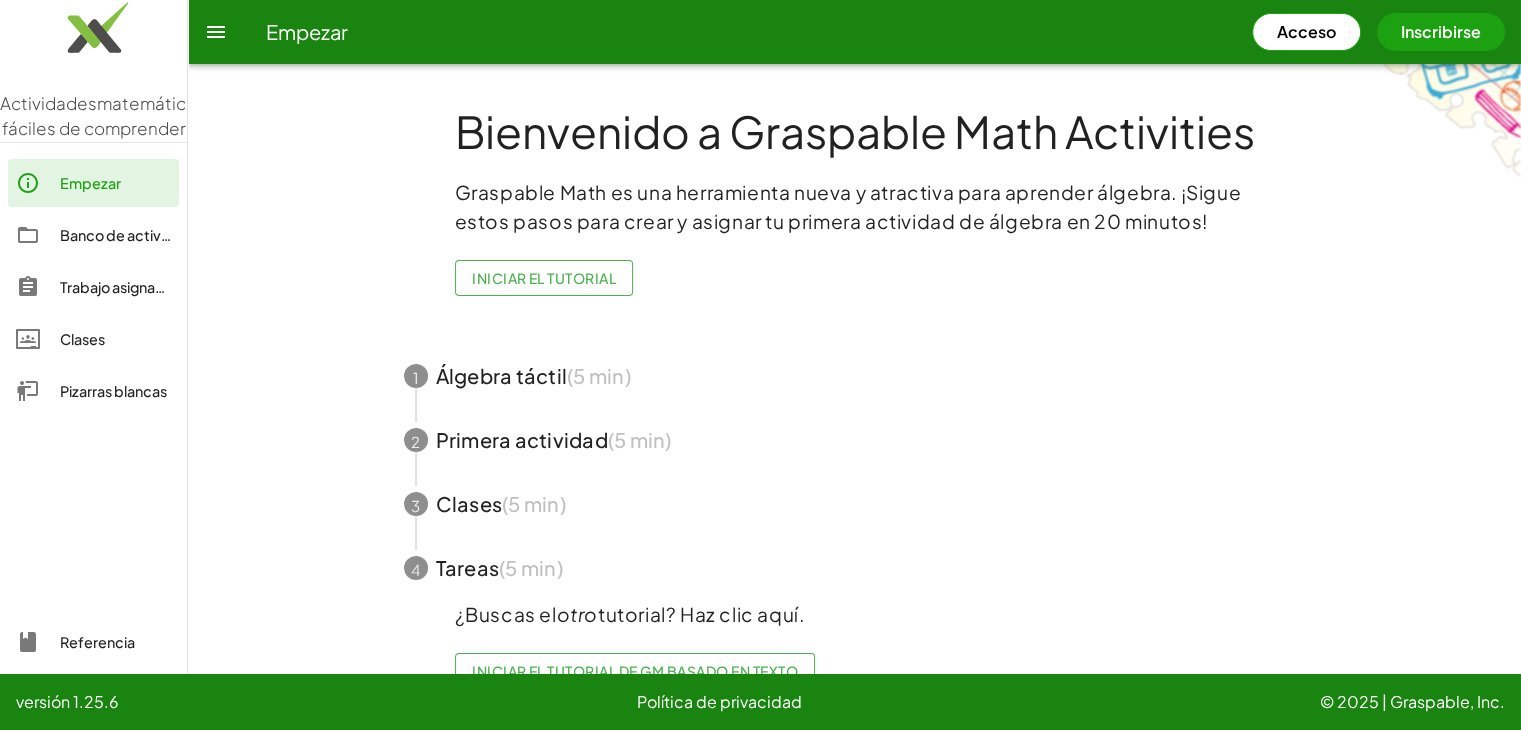 click on "Acceso" at bounding box center (1306, 31) 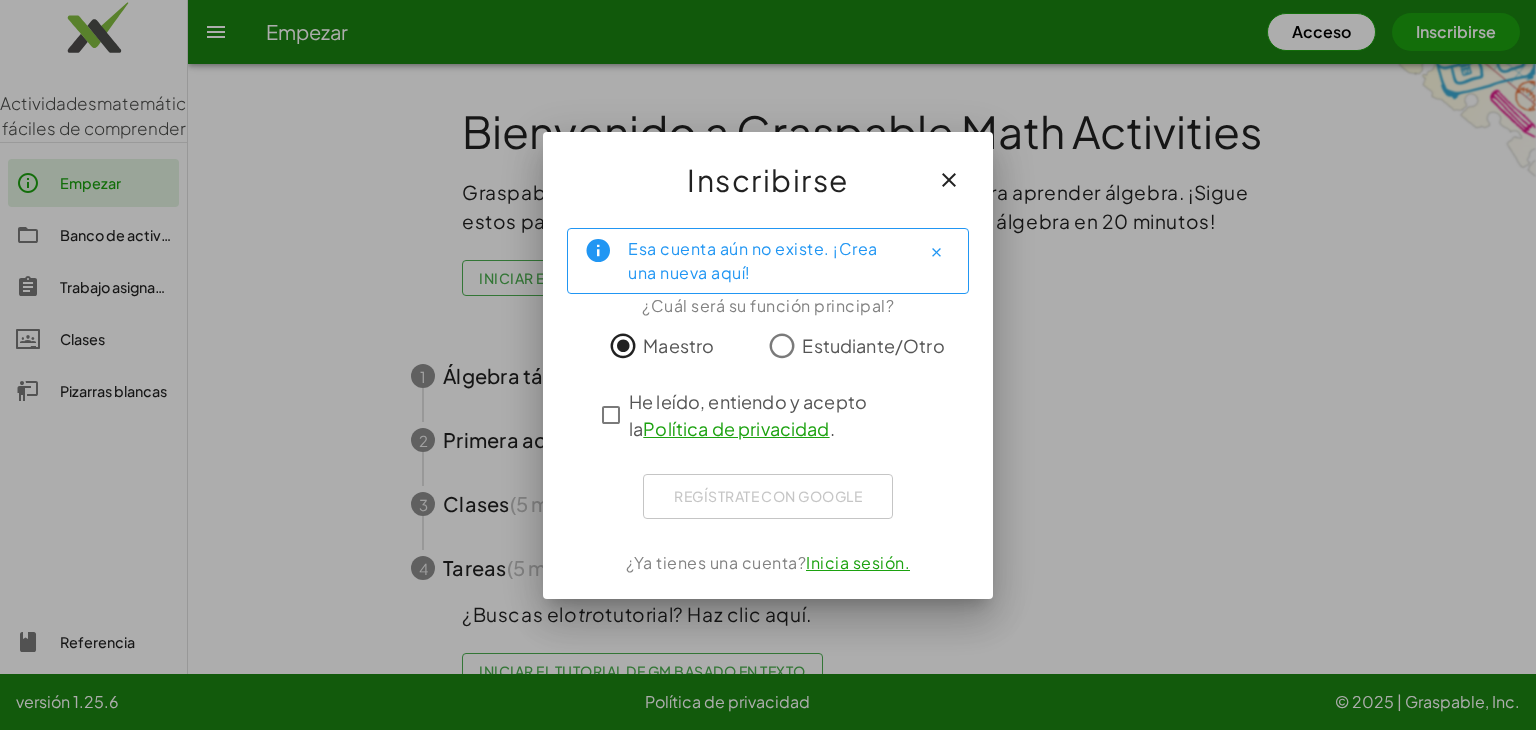 click on "Regístrate con Google Iniciar sesión con Google Iniciar sesión con Google. Se abre en una pestaña nueva." at bounding box center [768, 496] 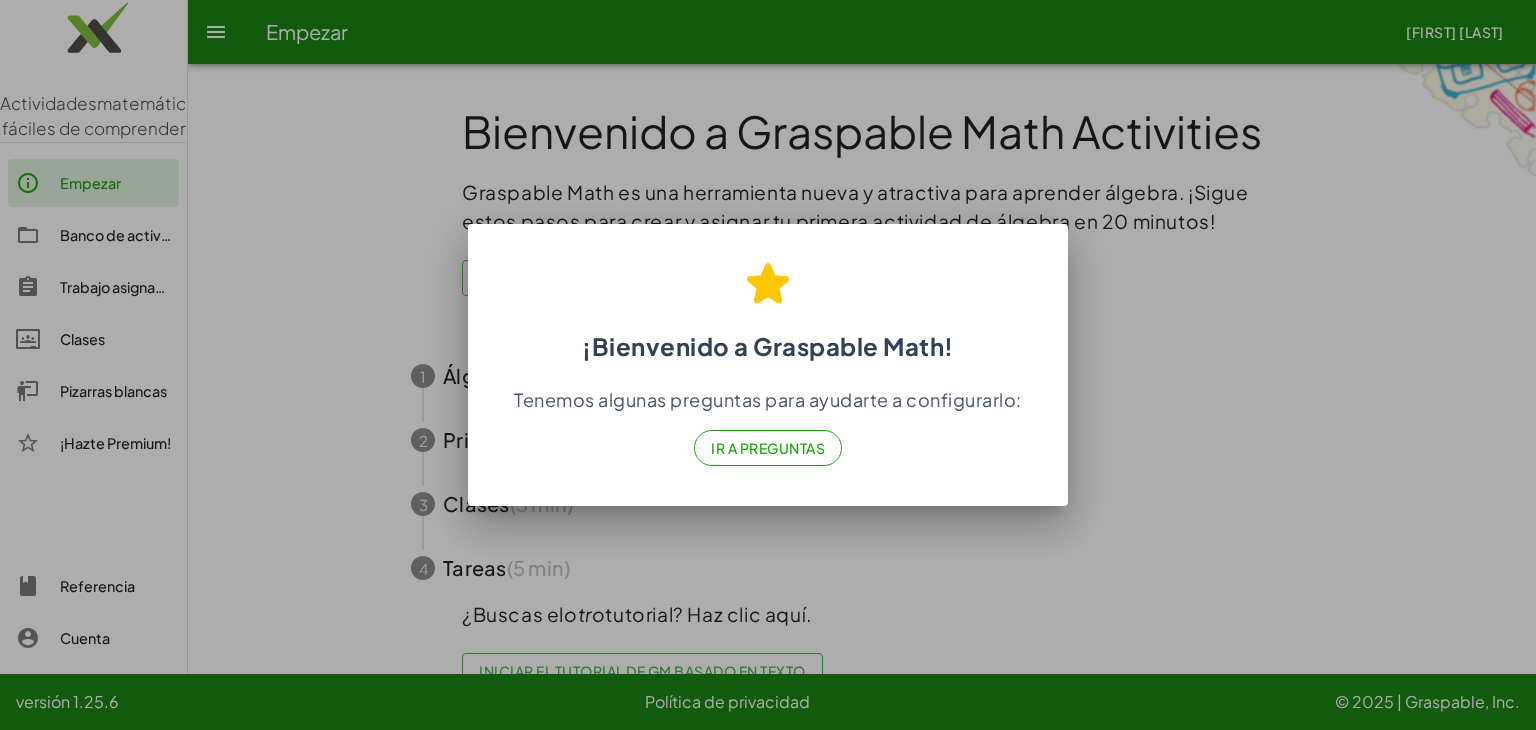 click on "Ir a Preguntas" at bounding box center [768, 448] 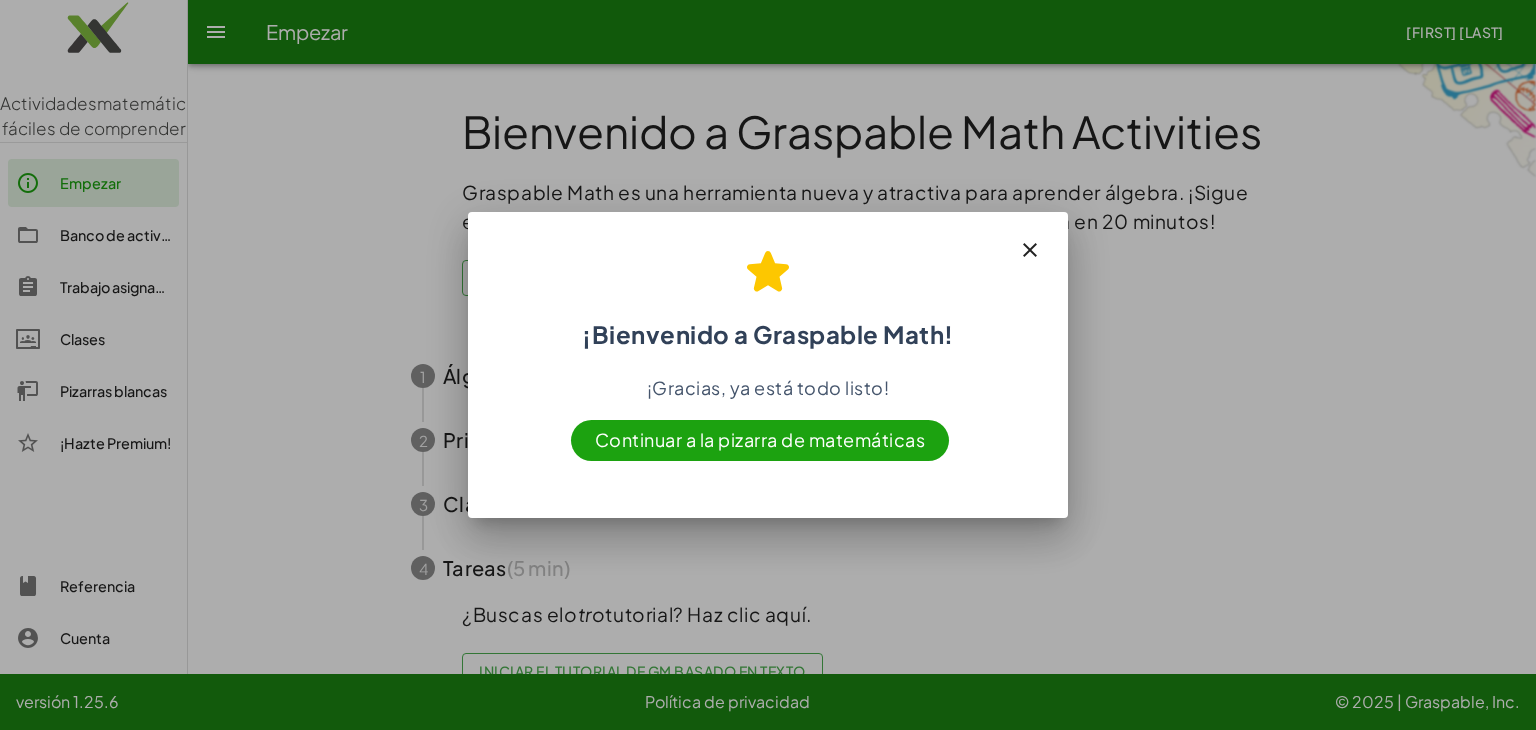 click on "¡Bienvenido a Graspable Math! ¡Gracias, ya está todo listo! Continuar a la pizarra de matemáticas" 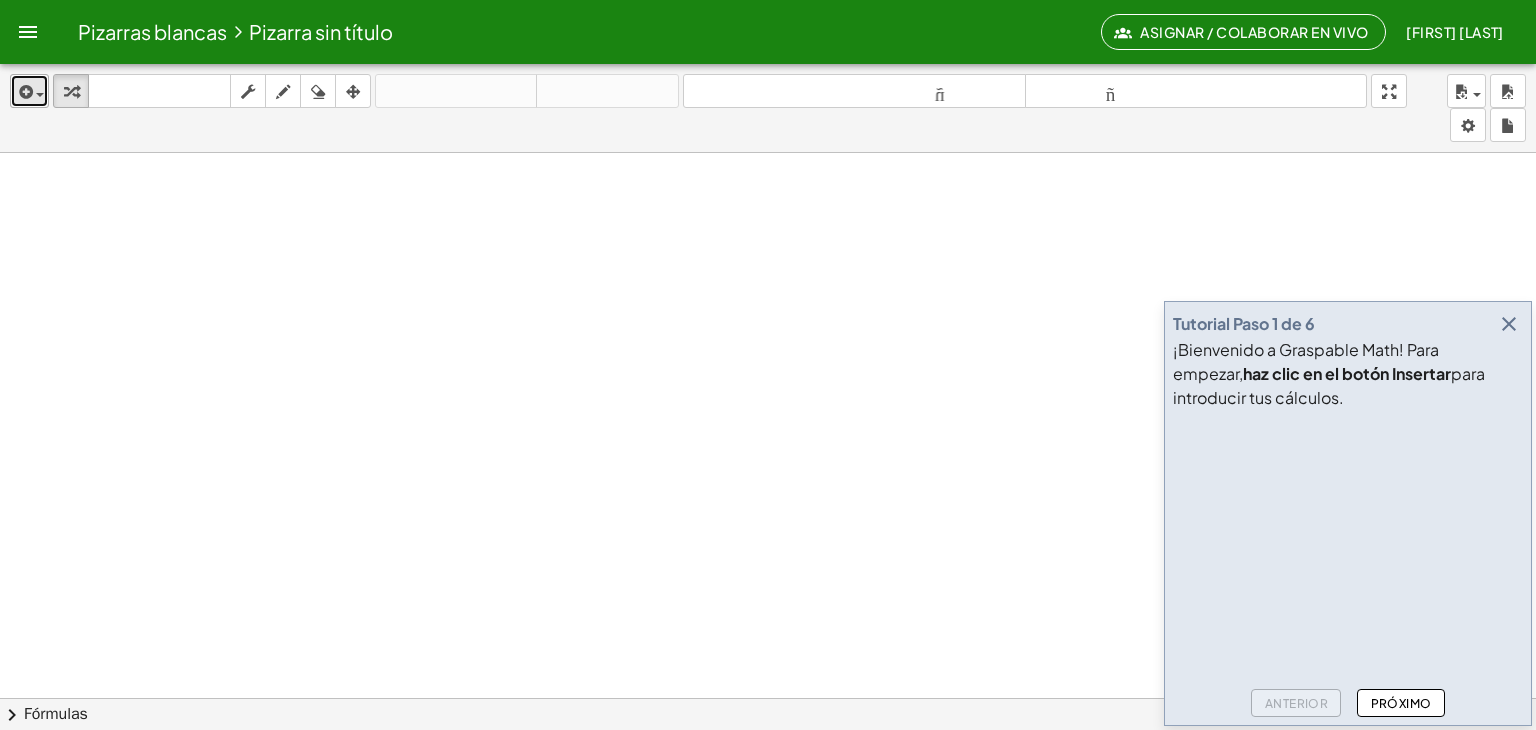 click at bounding box center (24, 92) 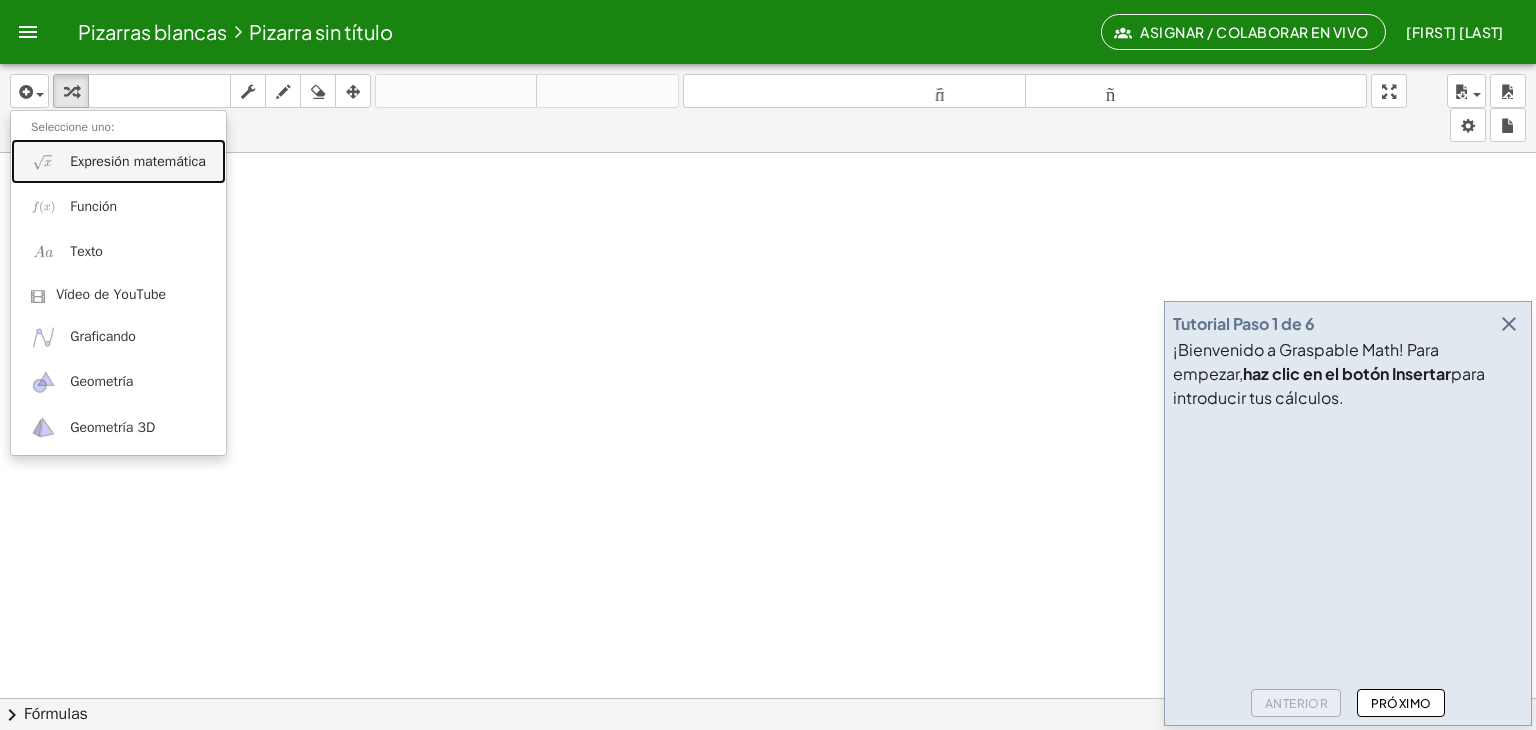 click on "Expresión matemática" at bounding box center [118, 161] 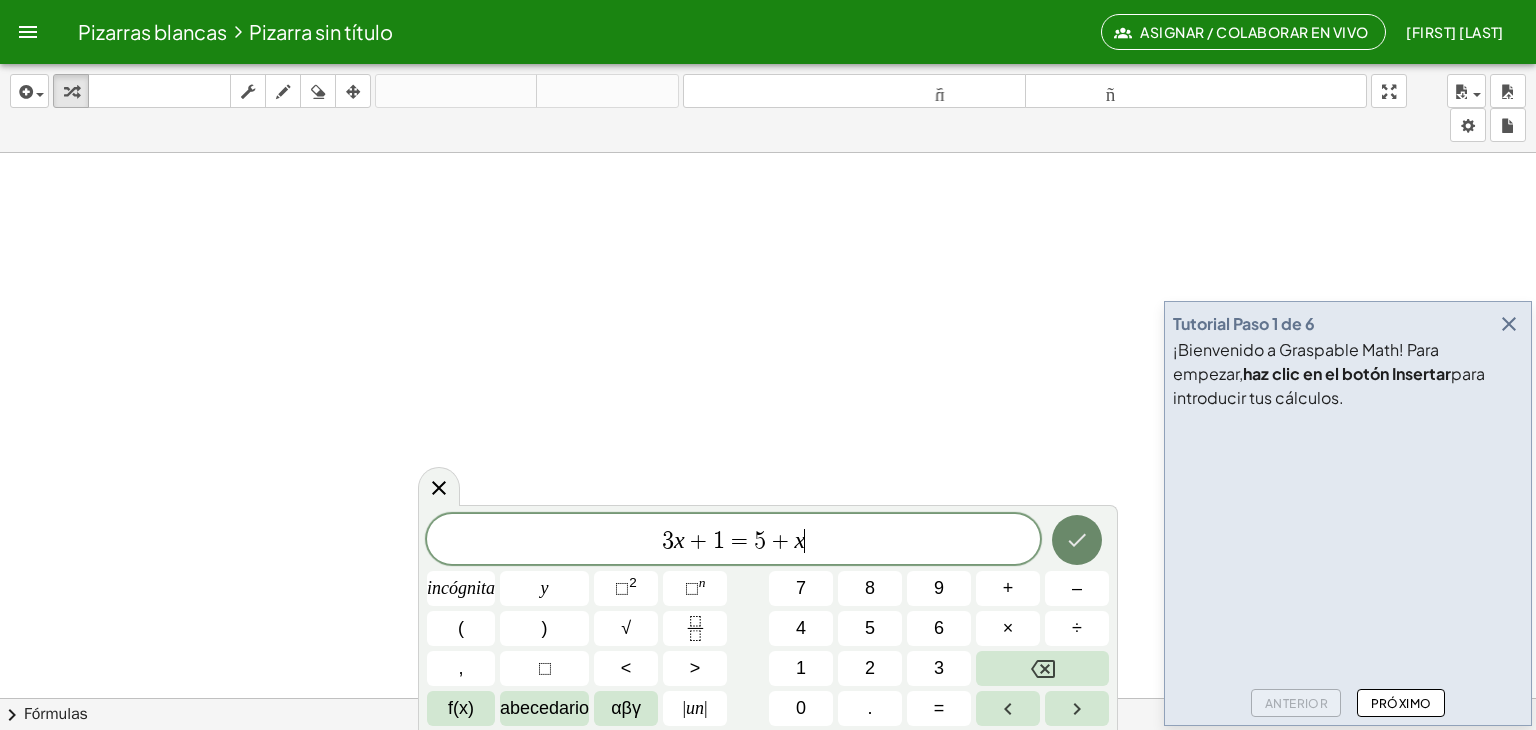 click 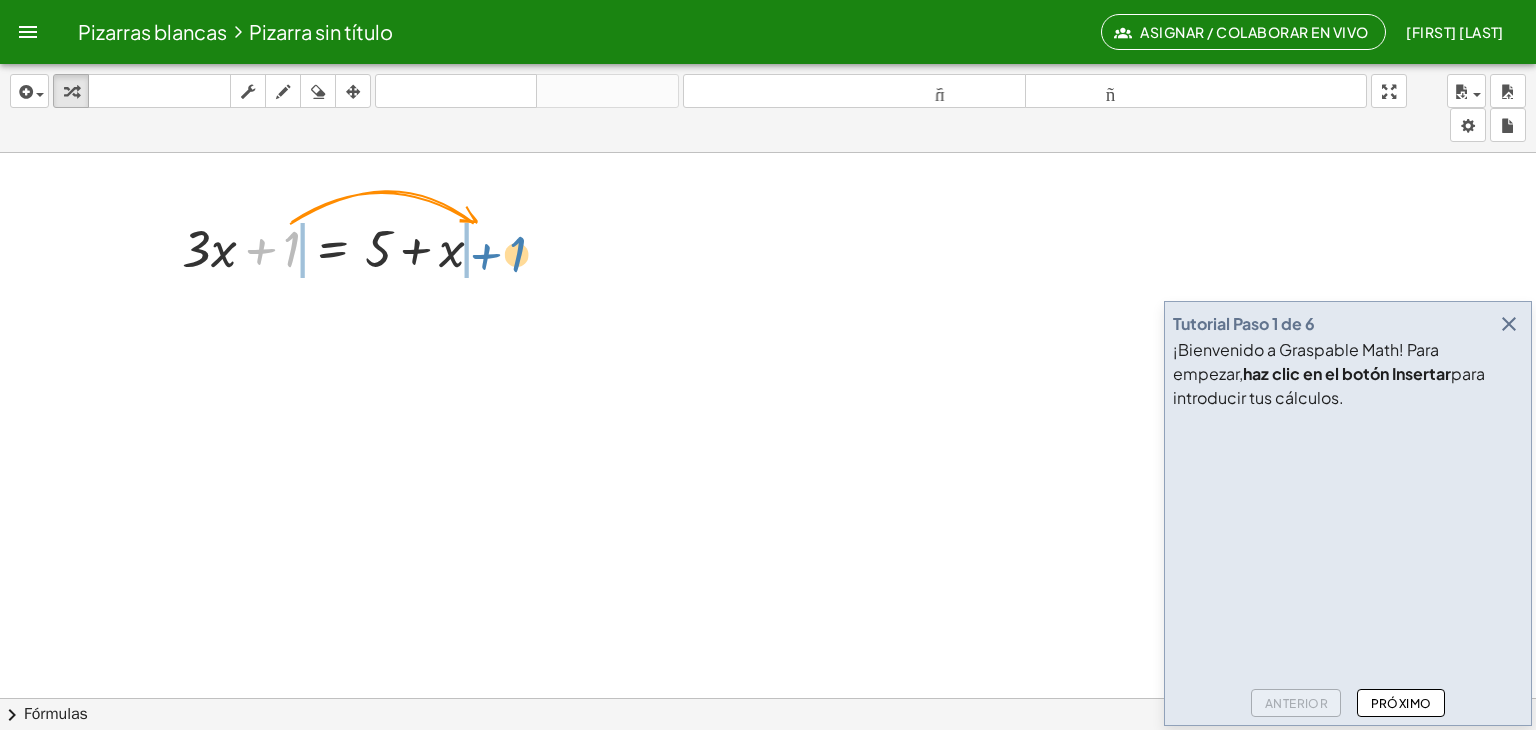 drag, startPoint x: 291, startPoint y: 248, endPoint x: 517, endPoint y: 253, distance: 226.0553 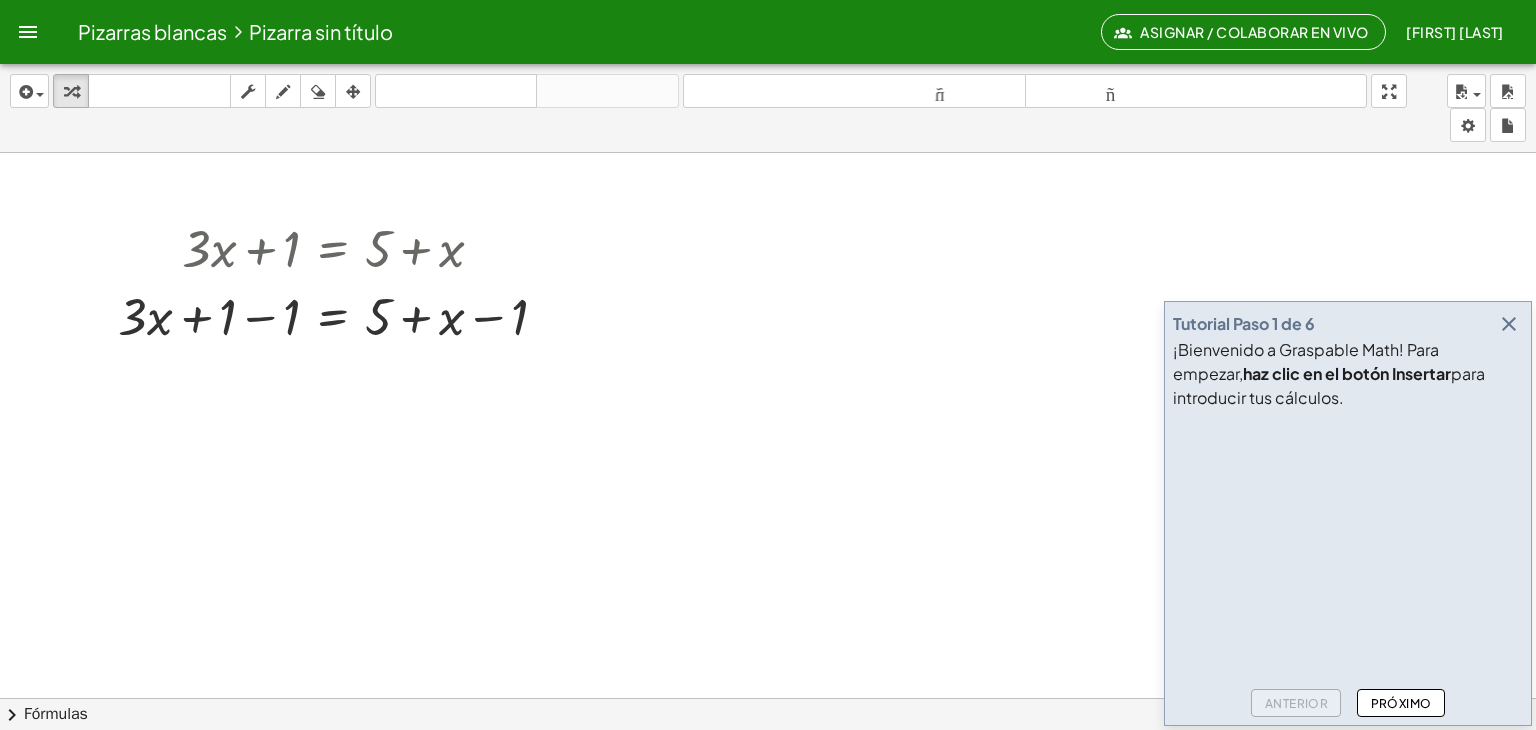 click at bounding box center (1323, 493) 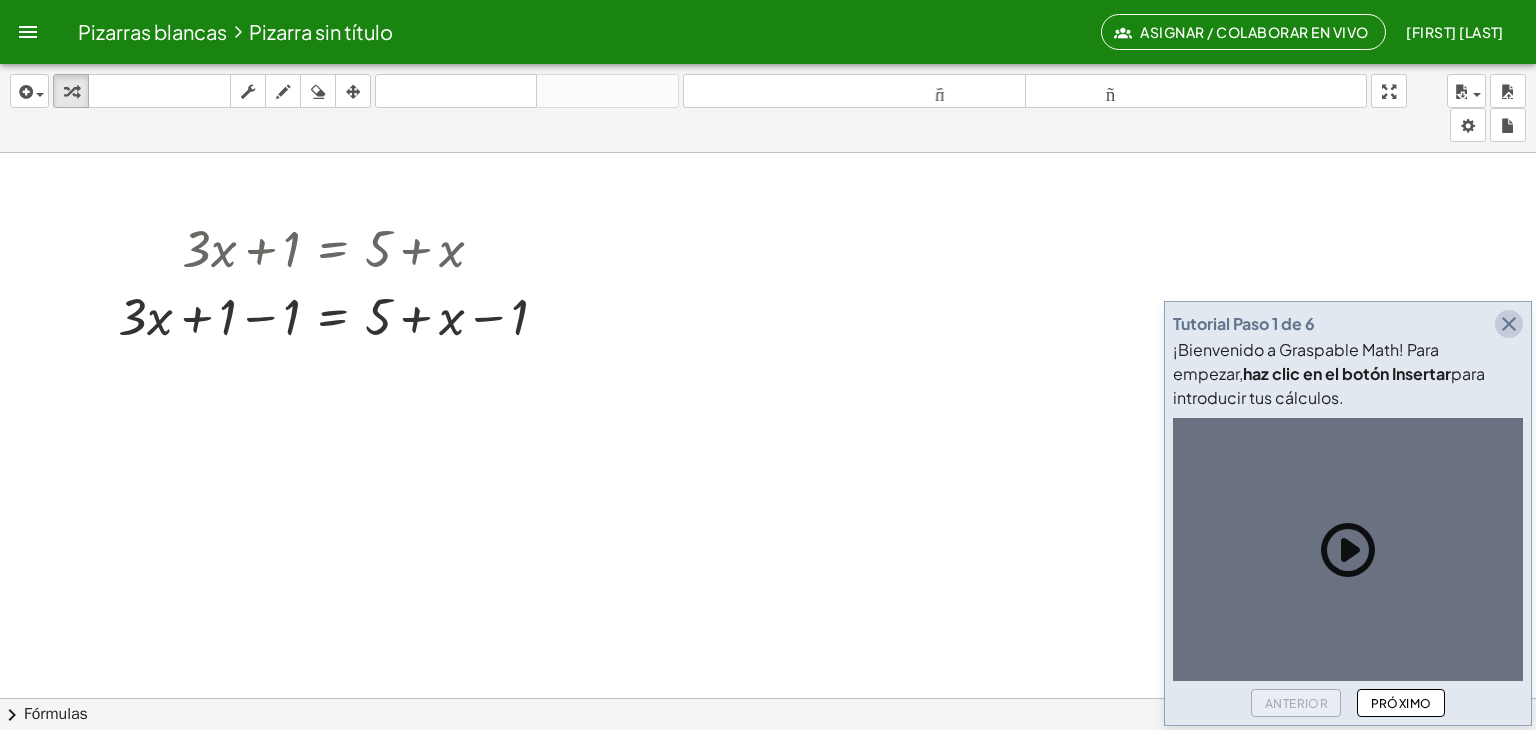 click at bounding box center [1509, 324] 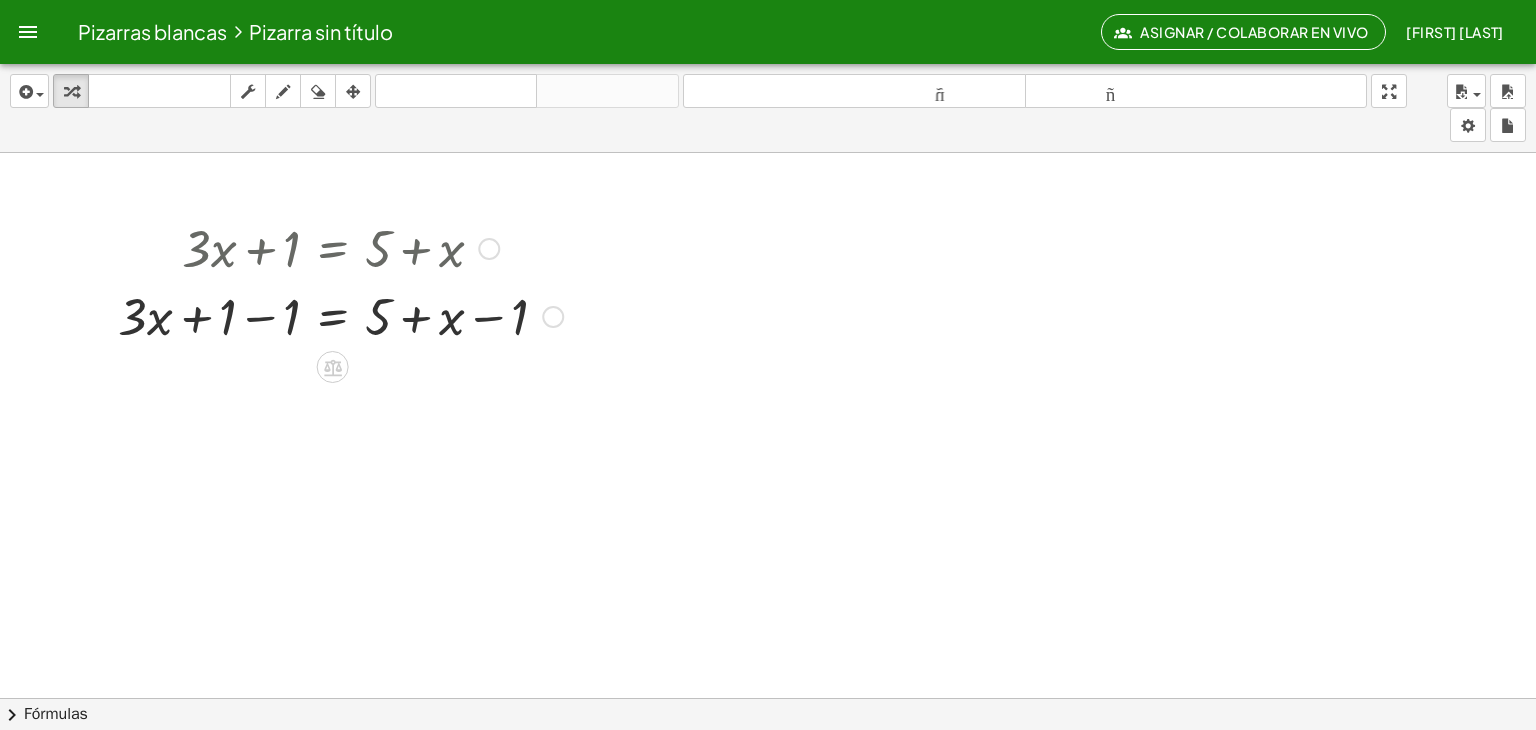 click at bounding box center [340, 315] 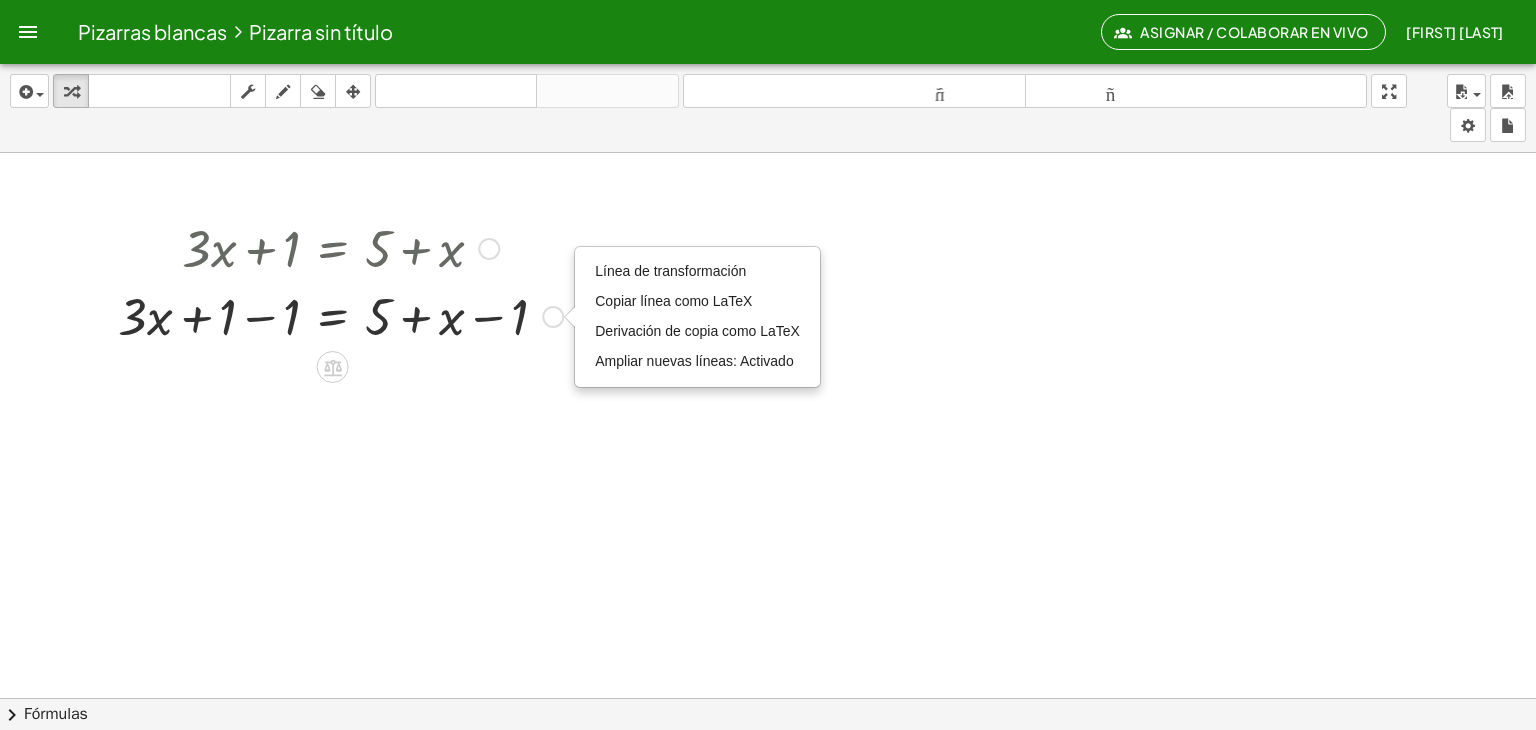 click at bounding box center [489, 249] 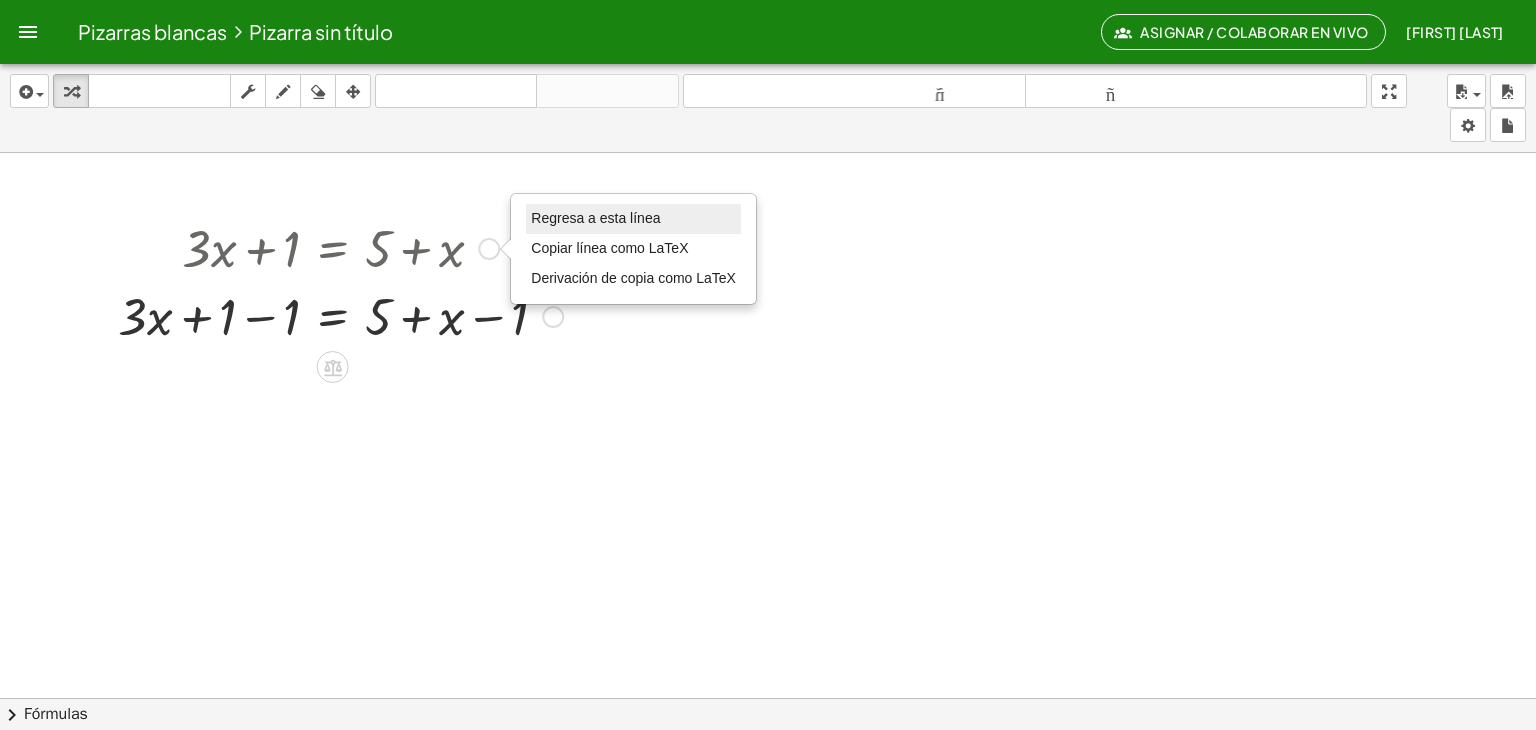 click on "Regresa a esta línea" at bounding box center (633, 219) 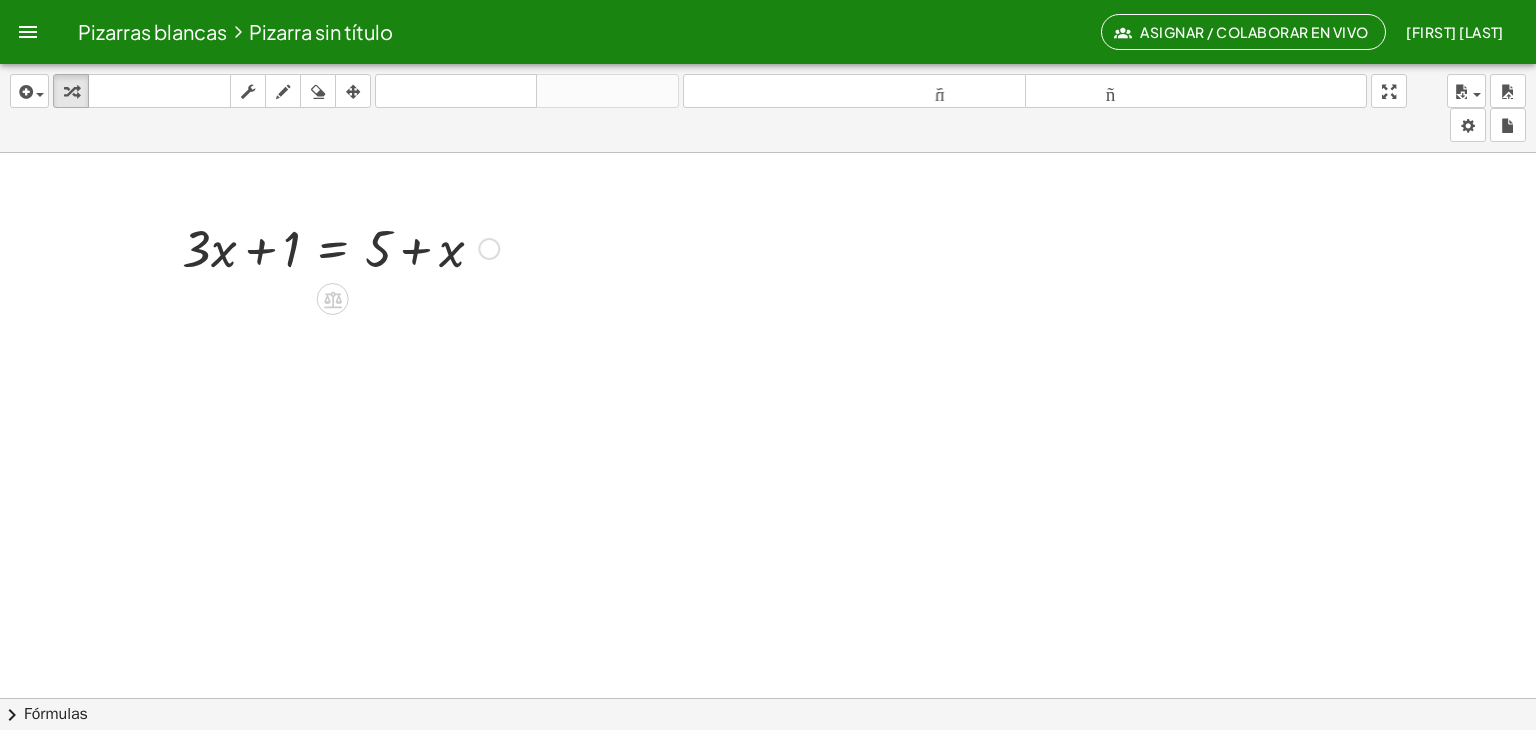 click on "Regresa a esta línea Copiar línea como LaTeX Derivación de copia como LaTeX" at bounding box center (489, 249) 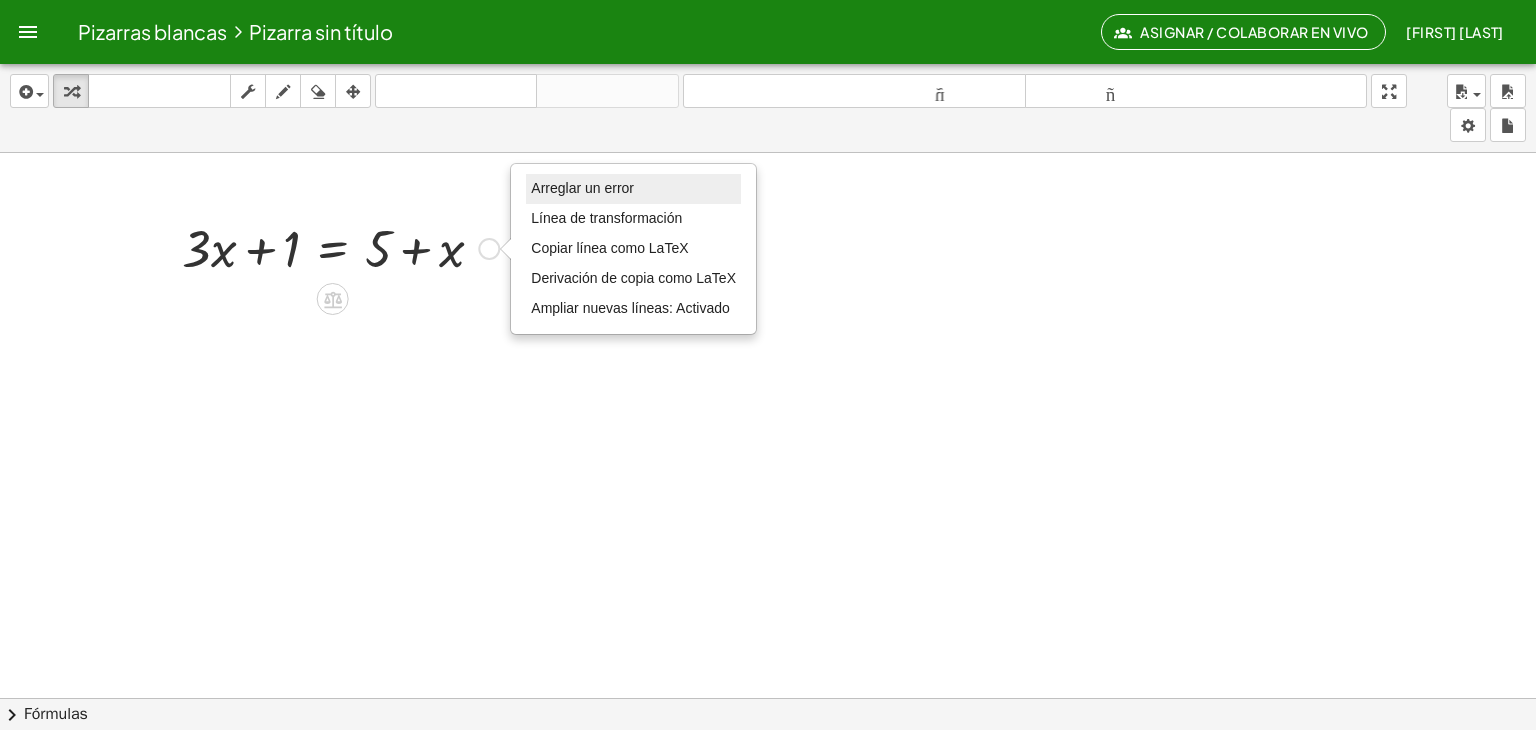 click on "Arreglar un error" at bounding box center (582, 188) 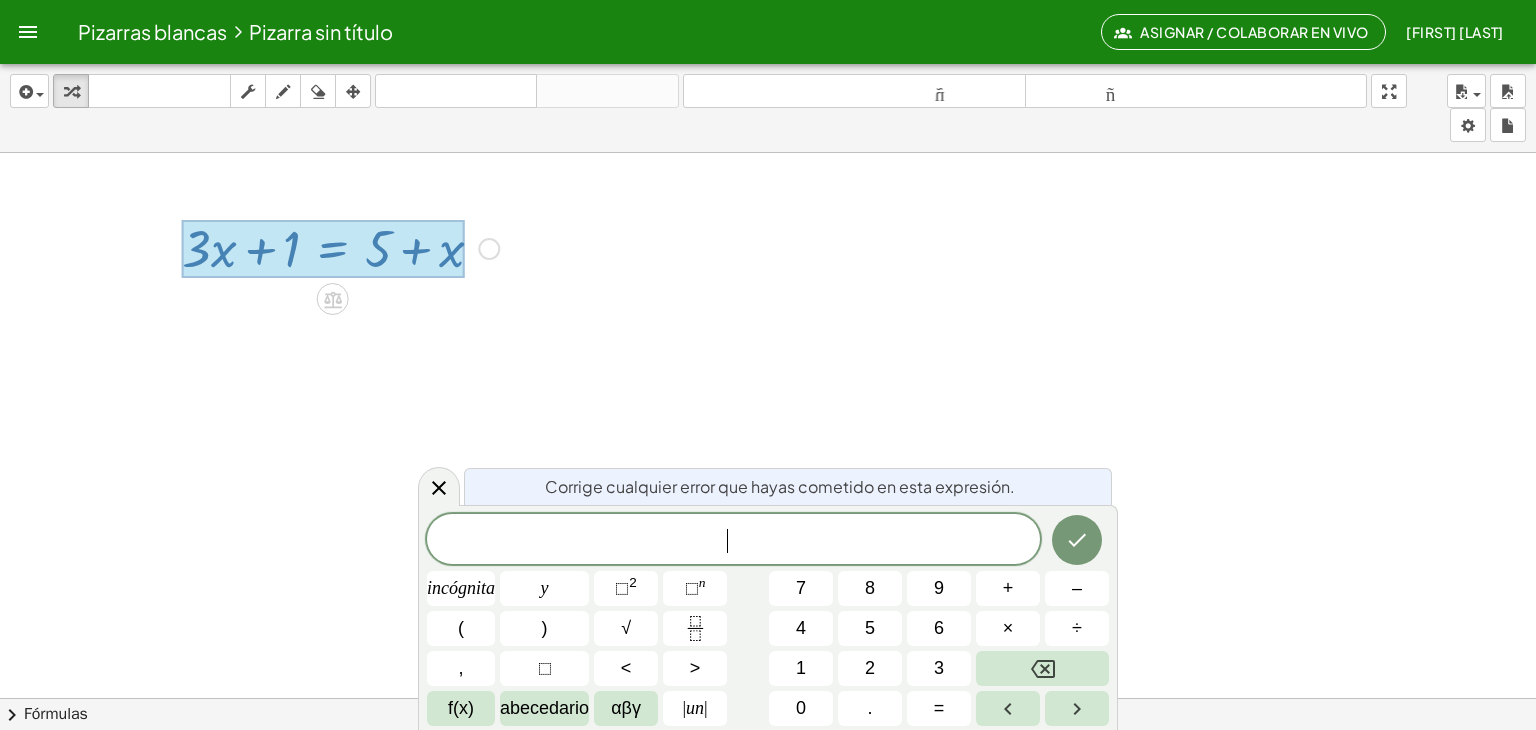 click at bounding box center [768, 776] 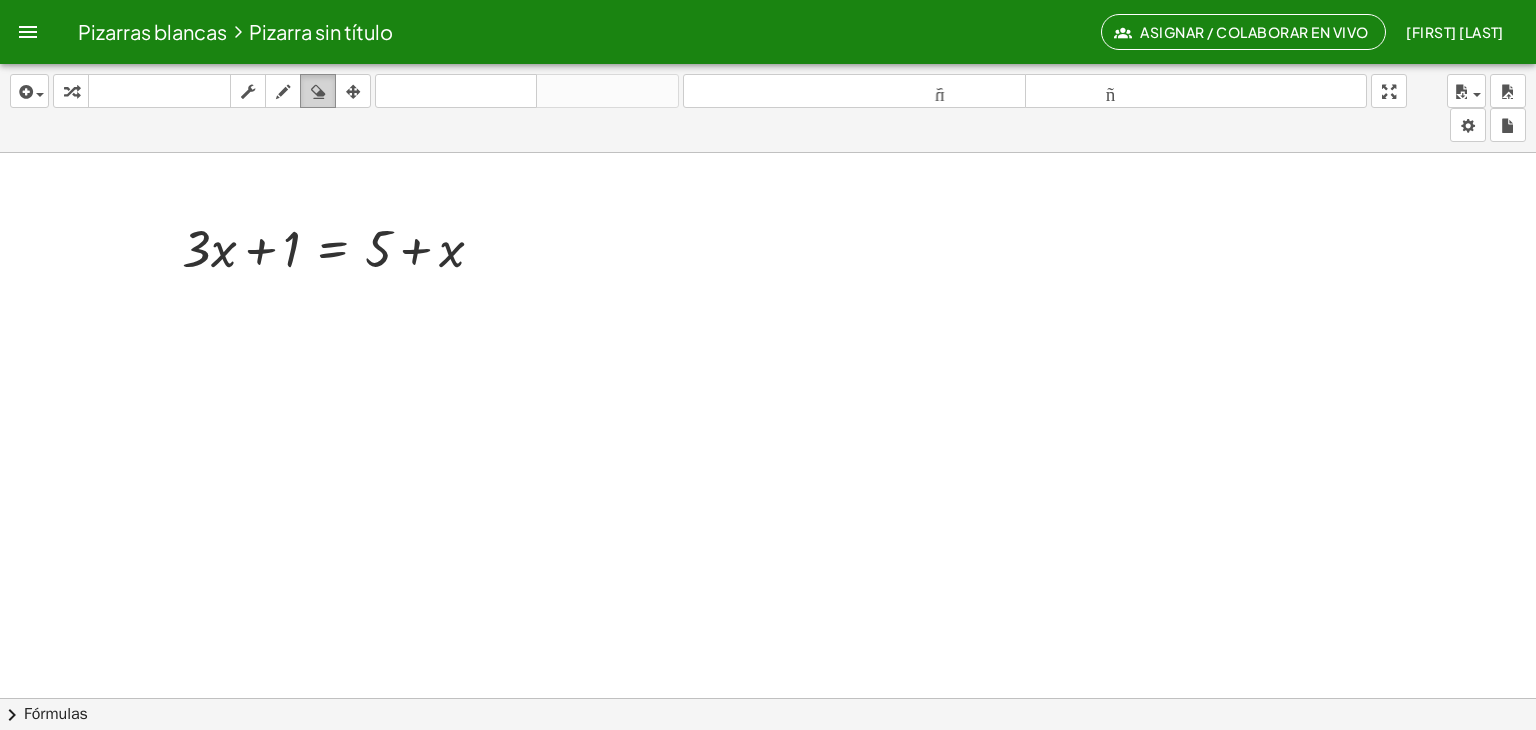 click at bounding box center (318, 92) 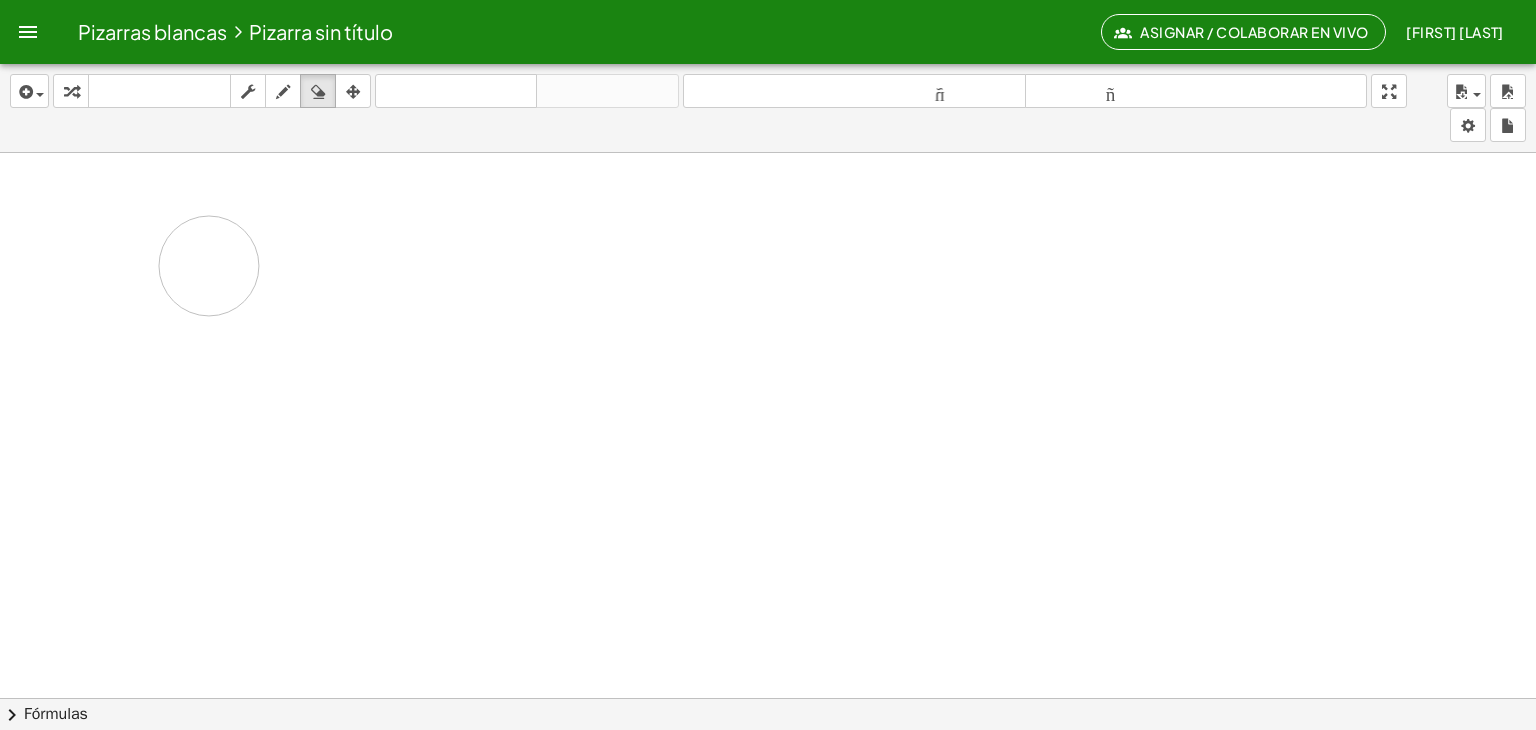 drag, startPoint x: 467, startPoint y: 265, endPoint x: 207, endPoint y: 265, distance: 260 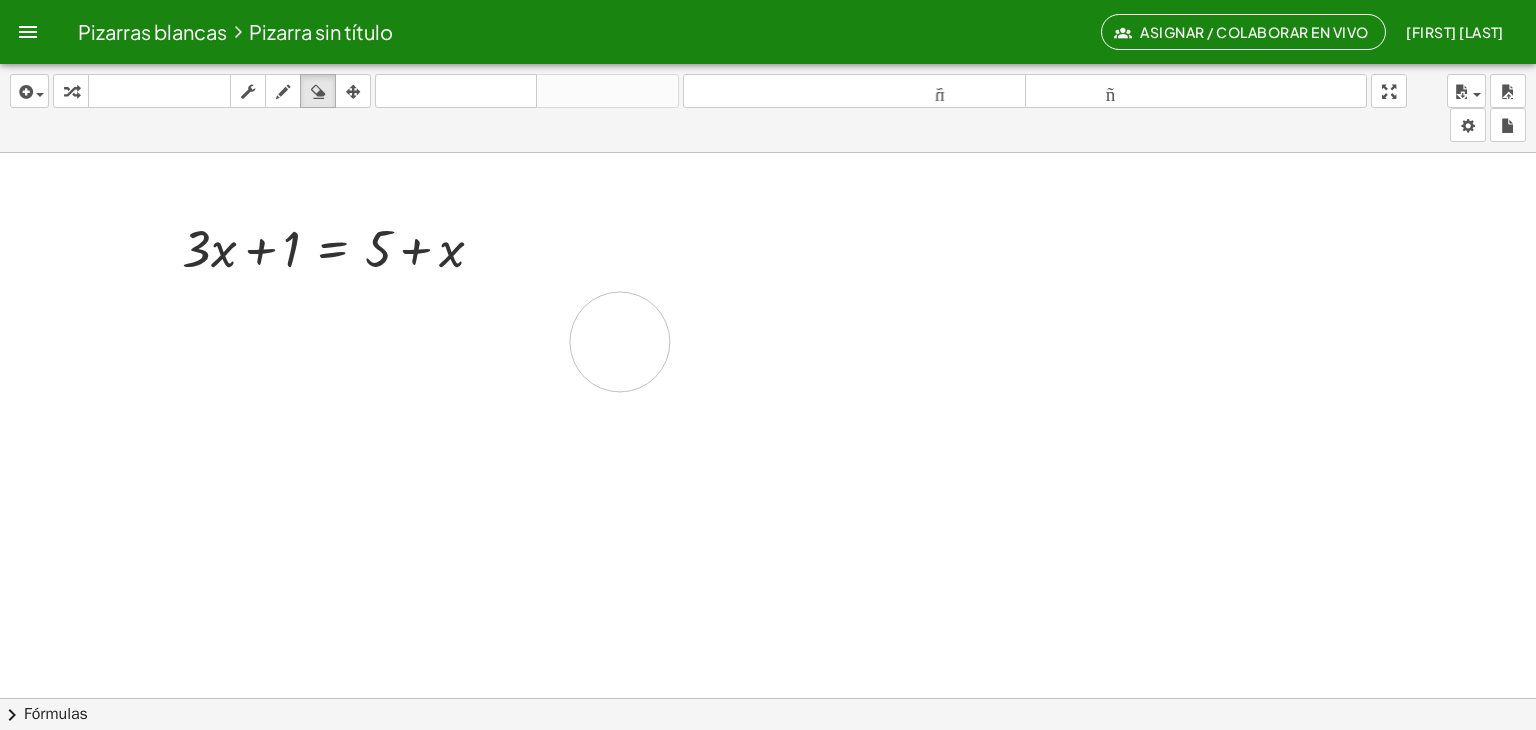 click at bounding box center (768, 776) 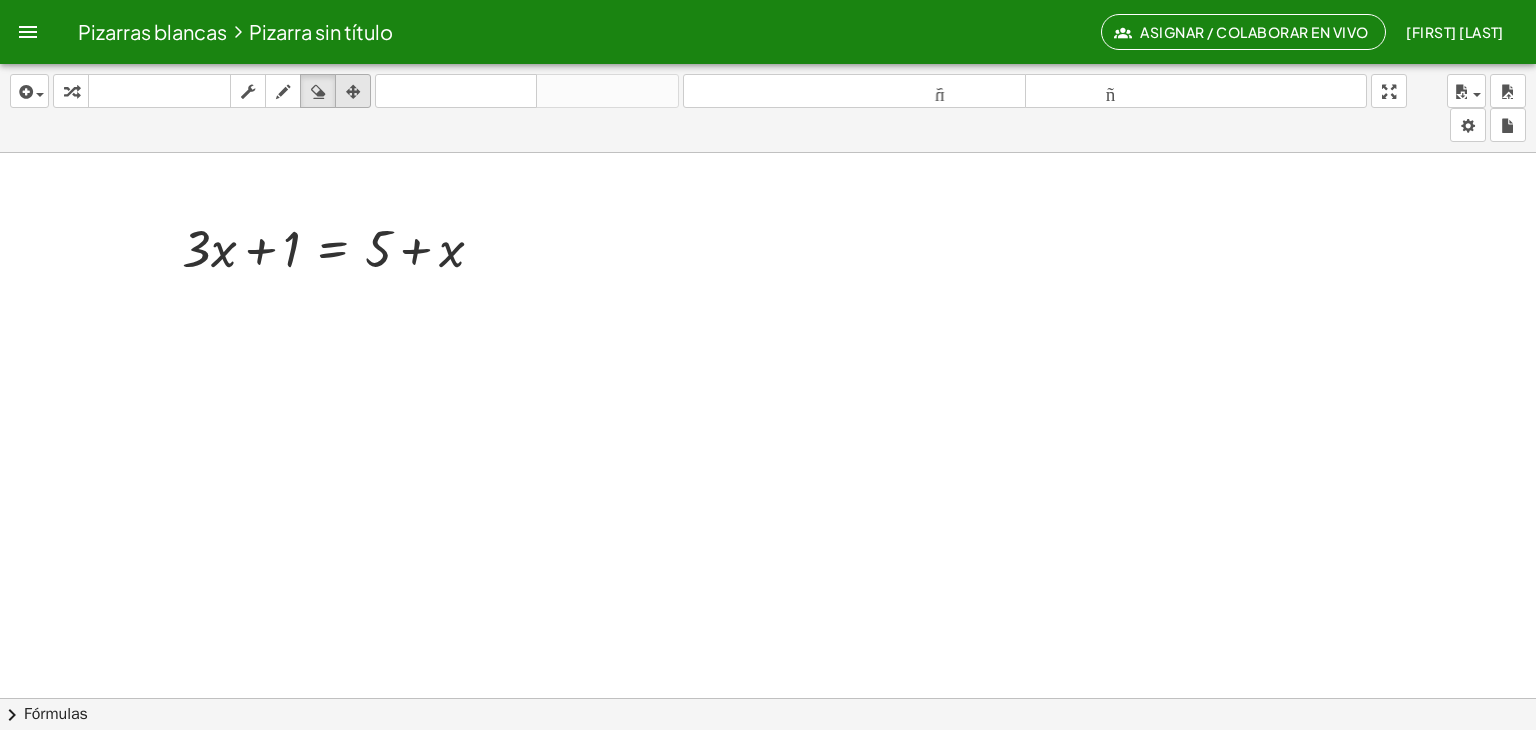 click at bounding box center (353, 92) 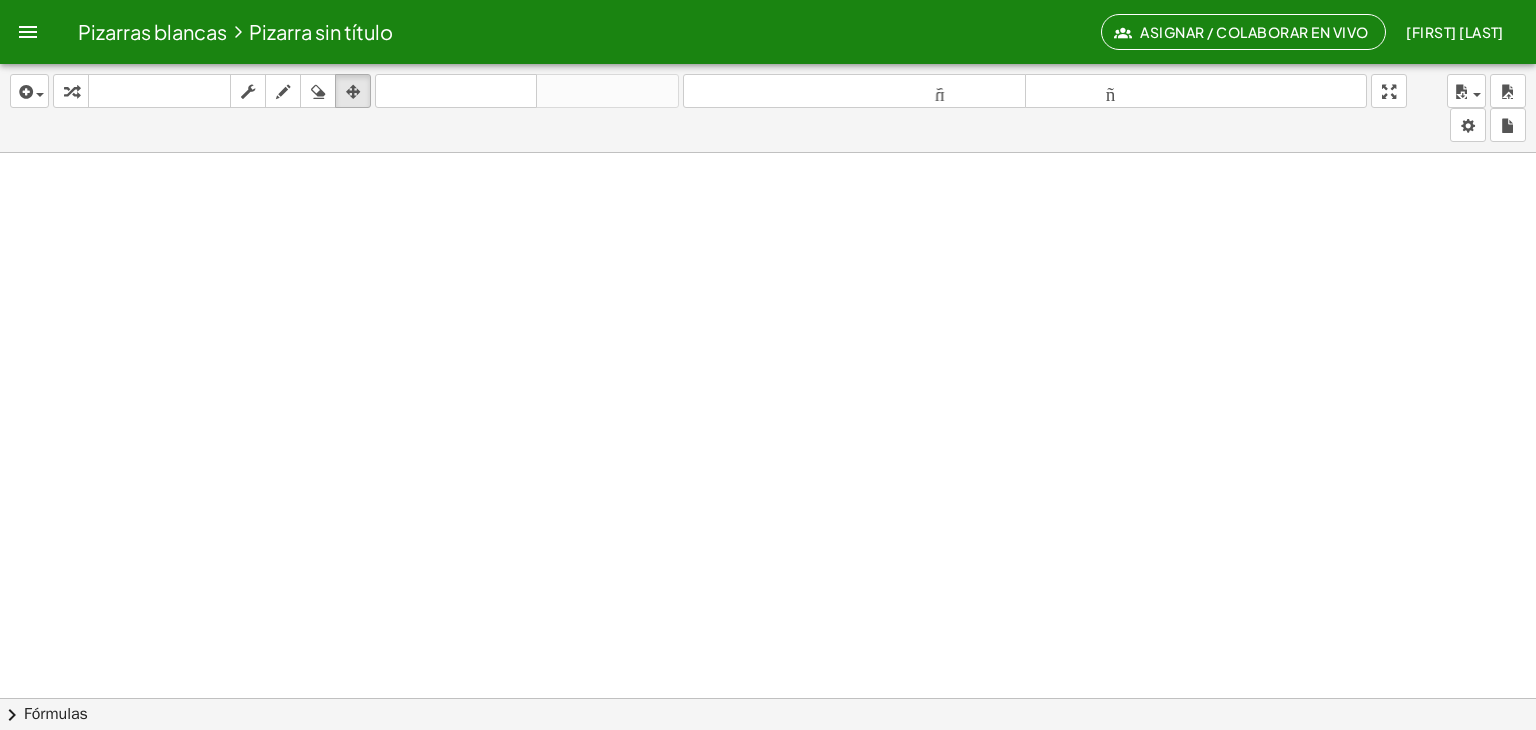 click at bounding box center [768, 776] 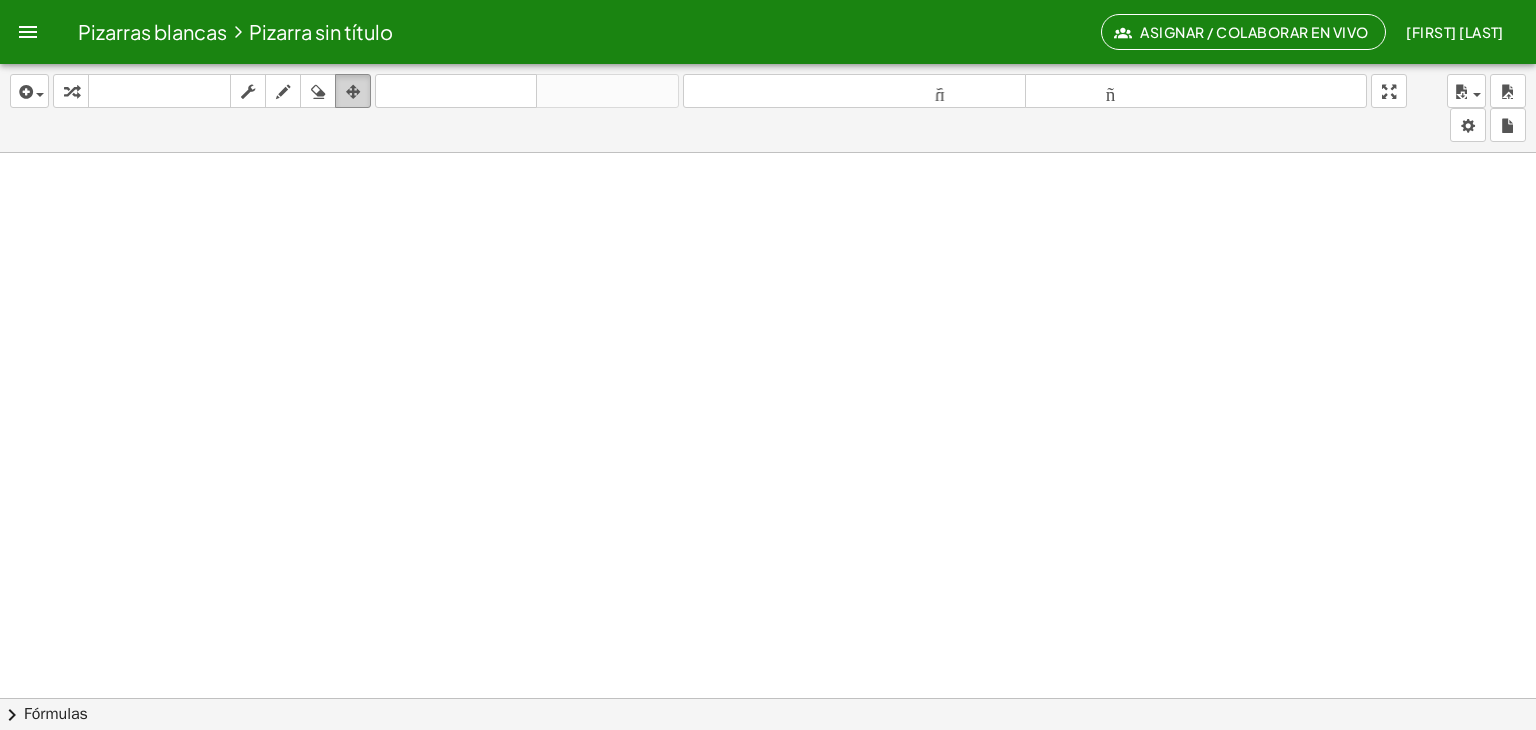 click at bounding box center [353, 92] 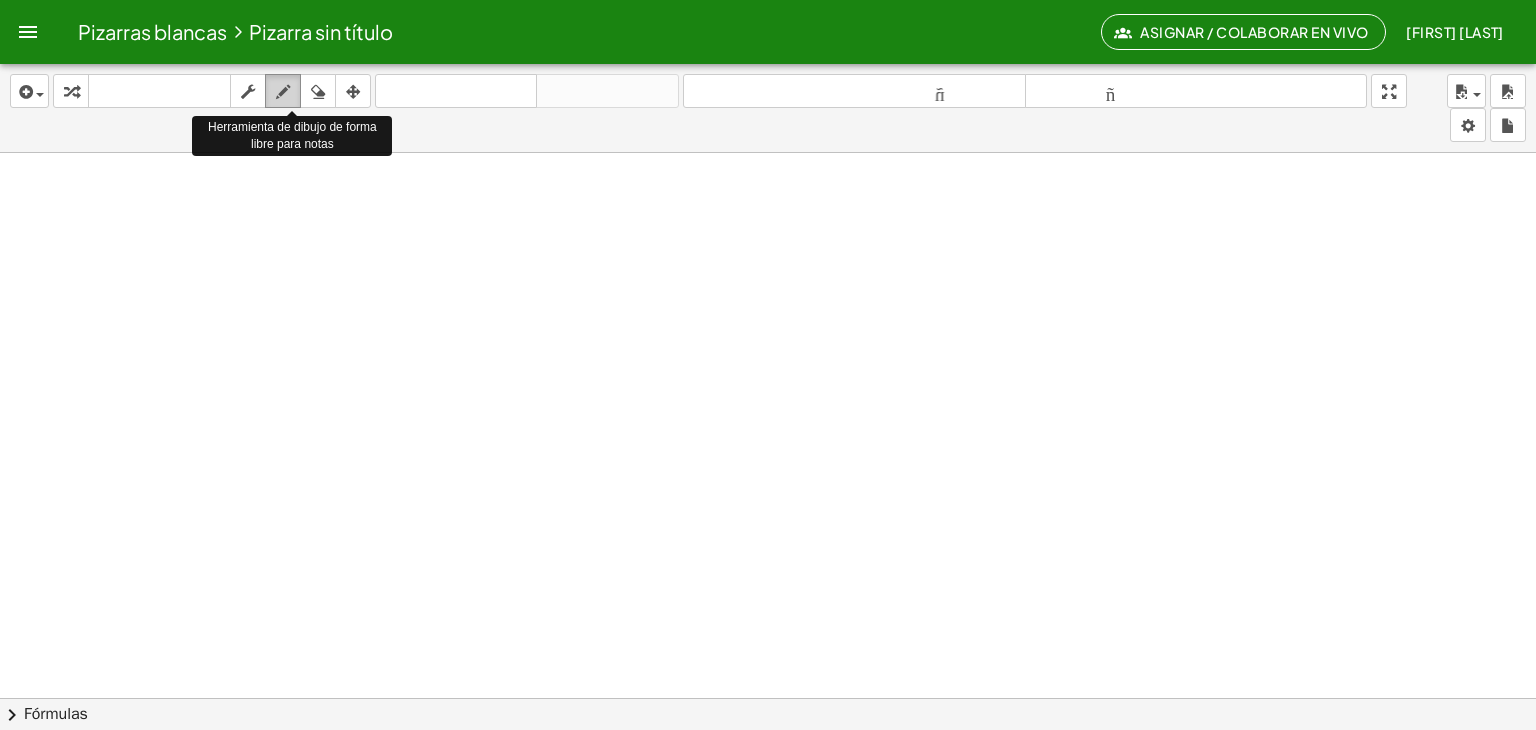 click at bounding box center (283, 91) 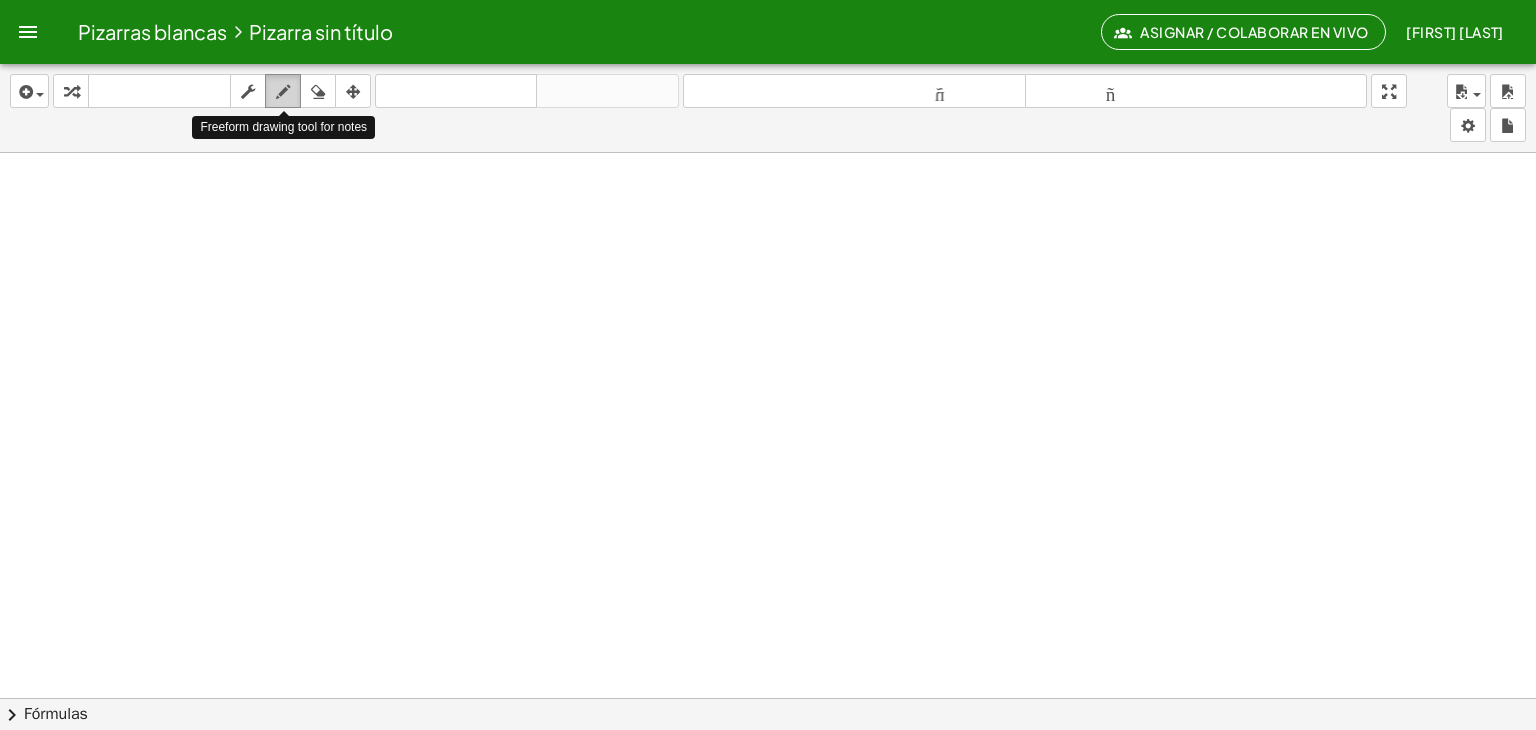 click at bounding box center (283, 92) 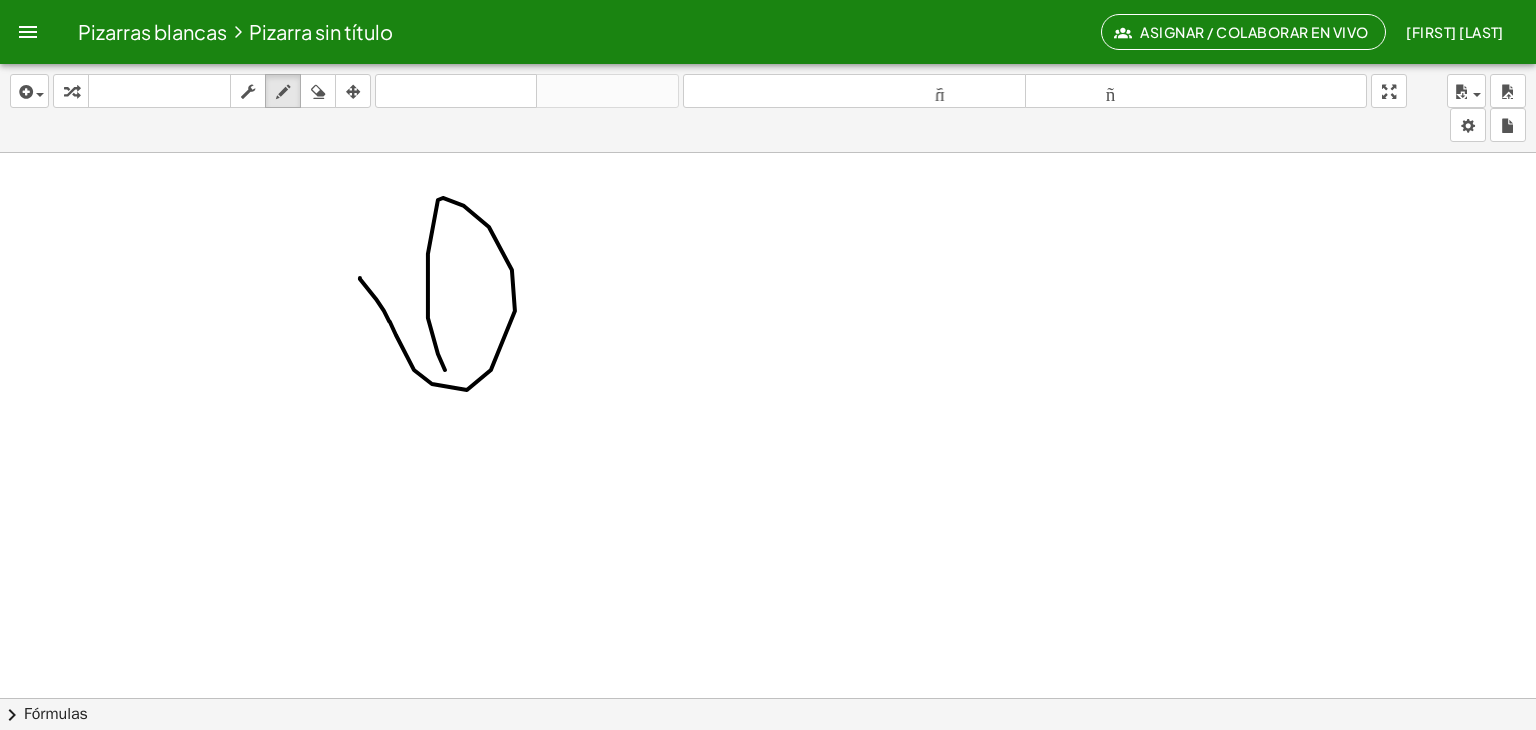 drag, startPoint x: 360, startPoint y: 277, endPoint x: 448, endPoint y: 374, distance: 130.96947 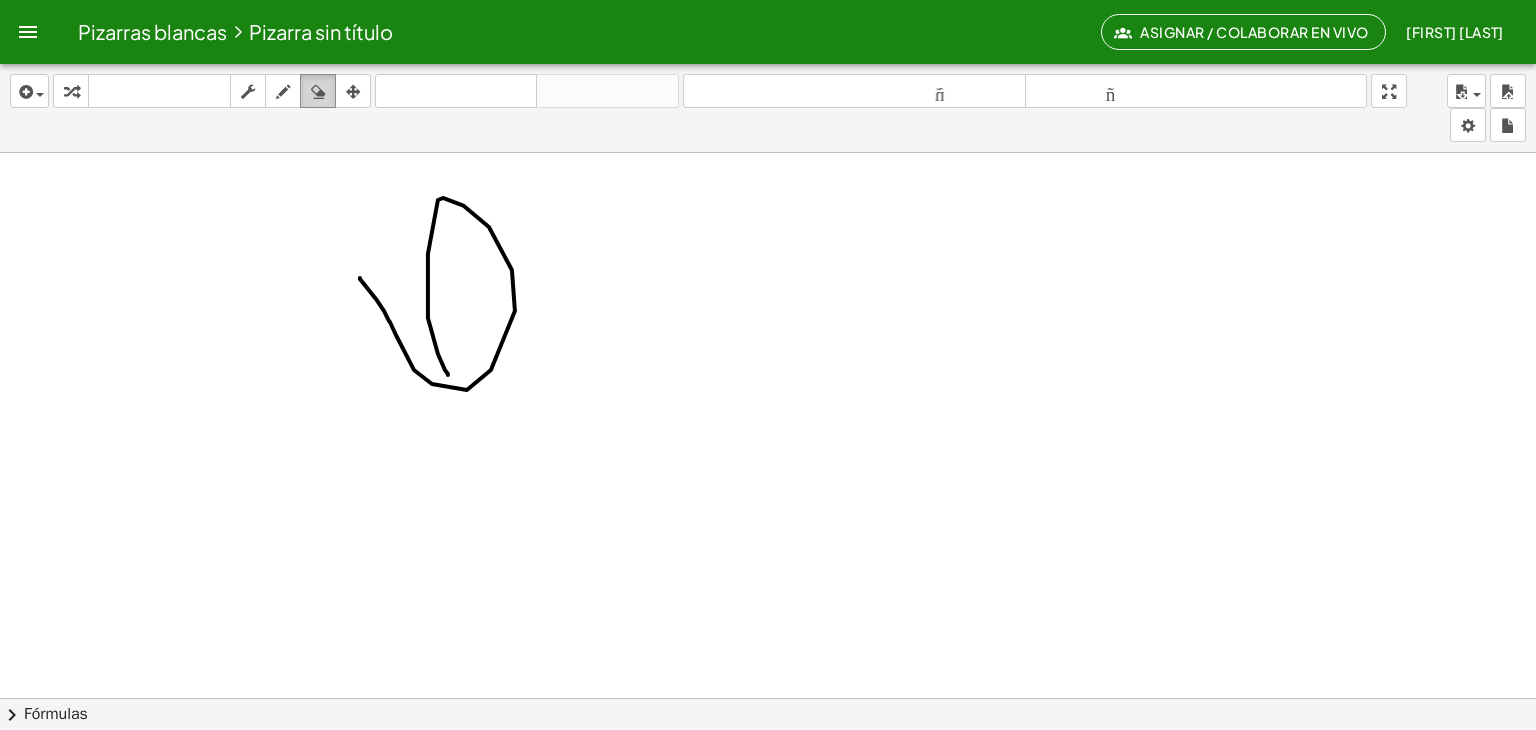 click at bounding box center [318, 92] 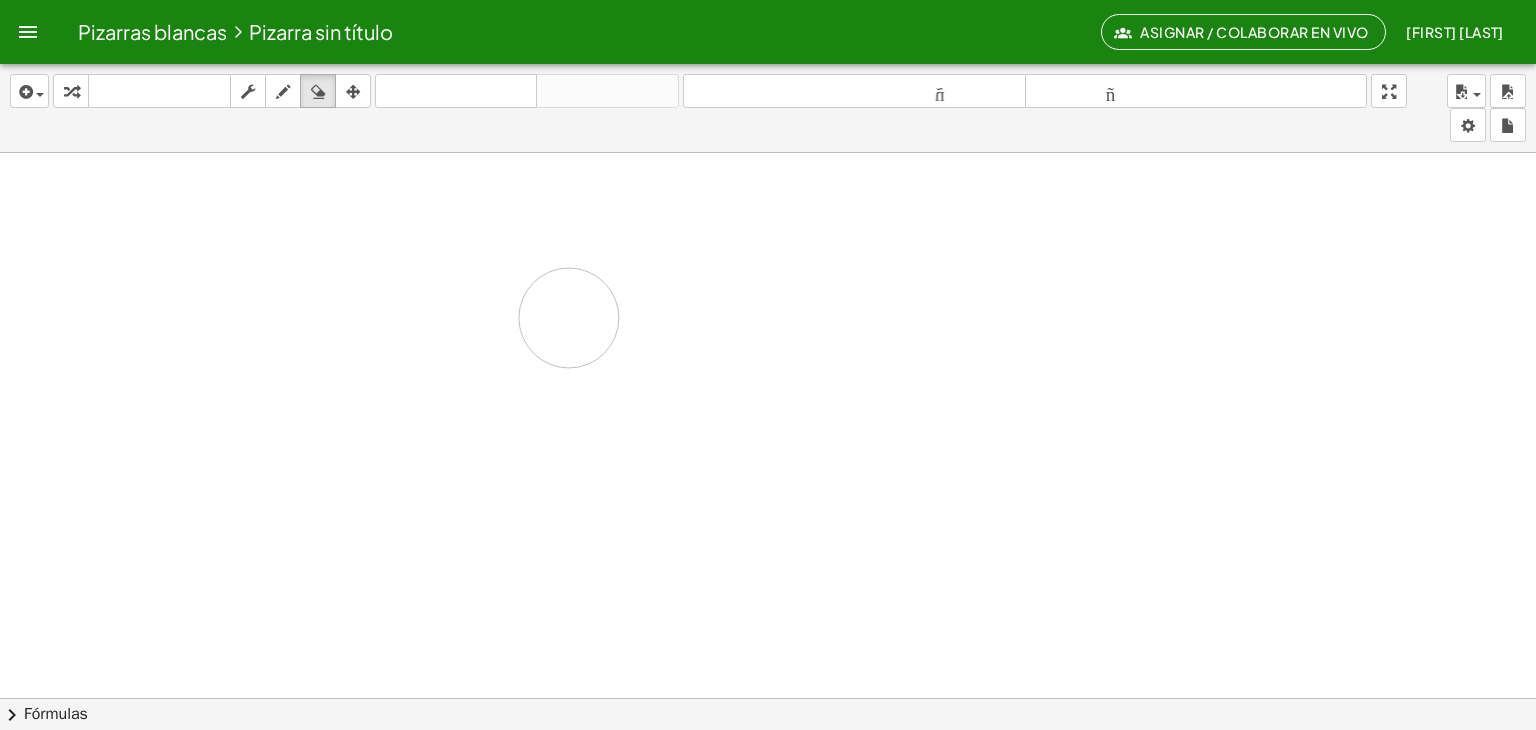 drag, startPoint x: 425, startPoint y: 200, endPoint x: 800, endPoint y: 282, distance: 383.86066 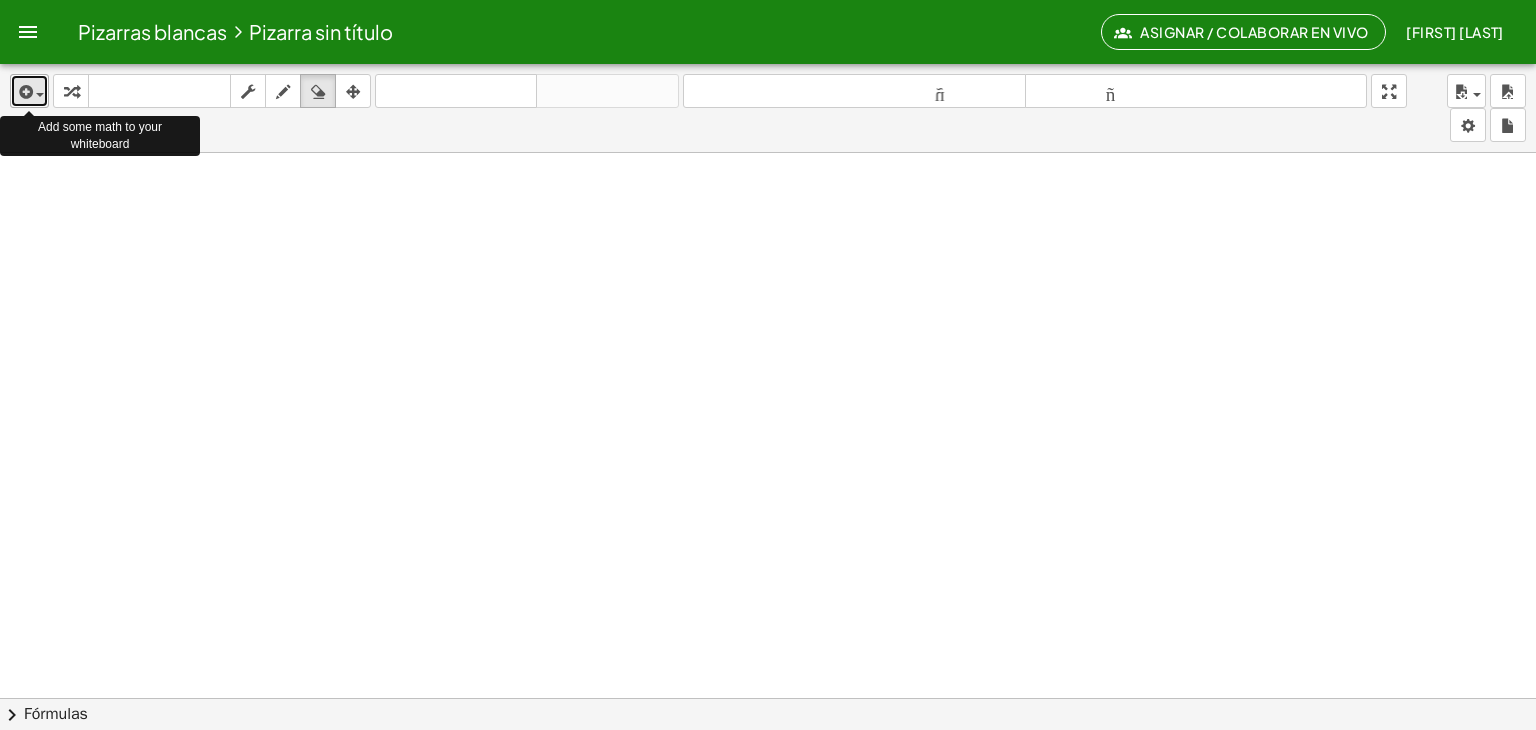 click at bounding box center (40, 95) 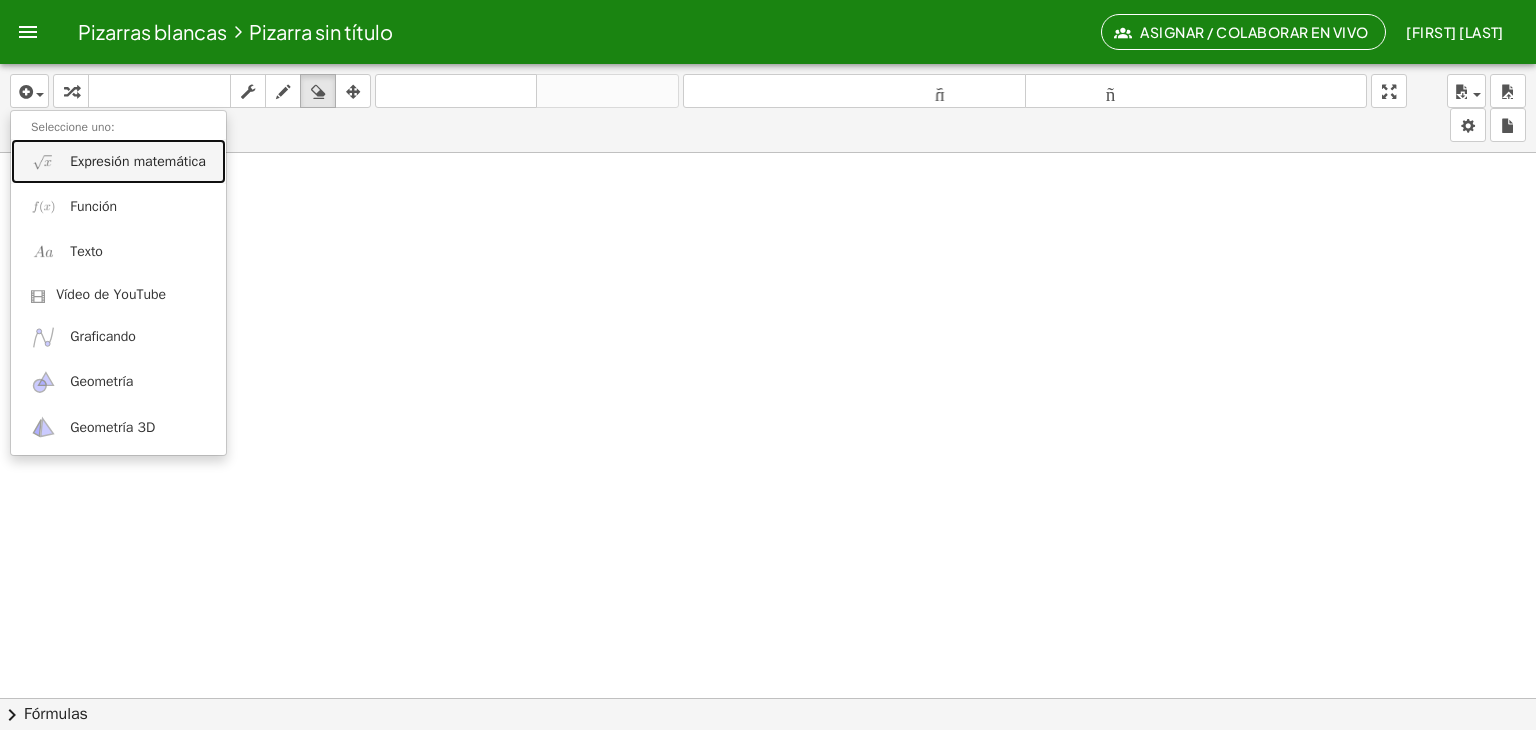 click on "Expresión matemática" at bounding box center [138, 161] 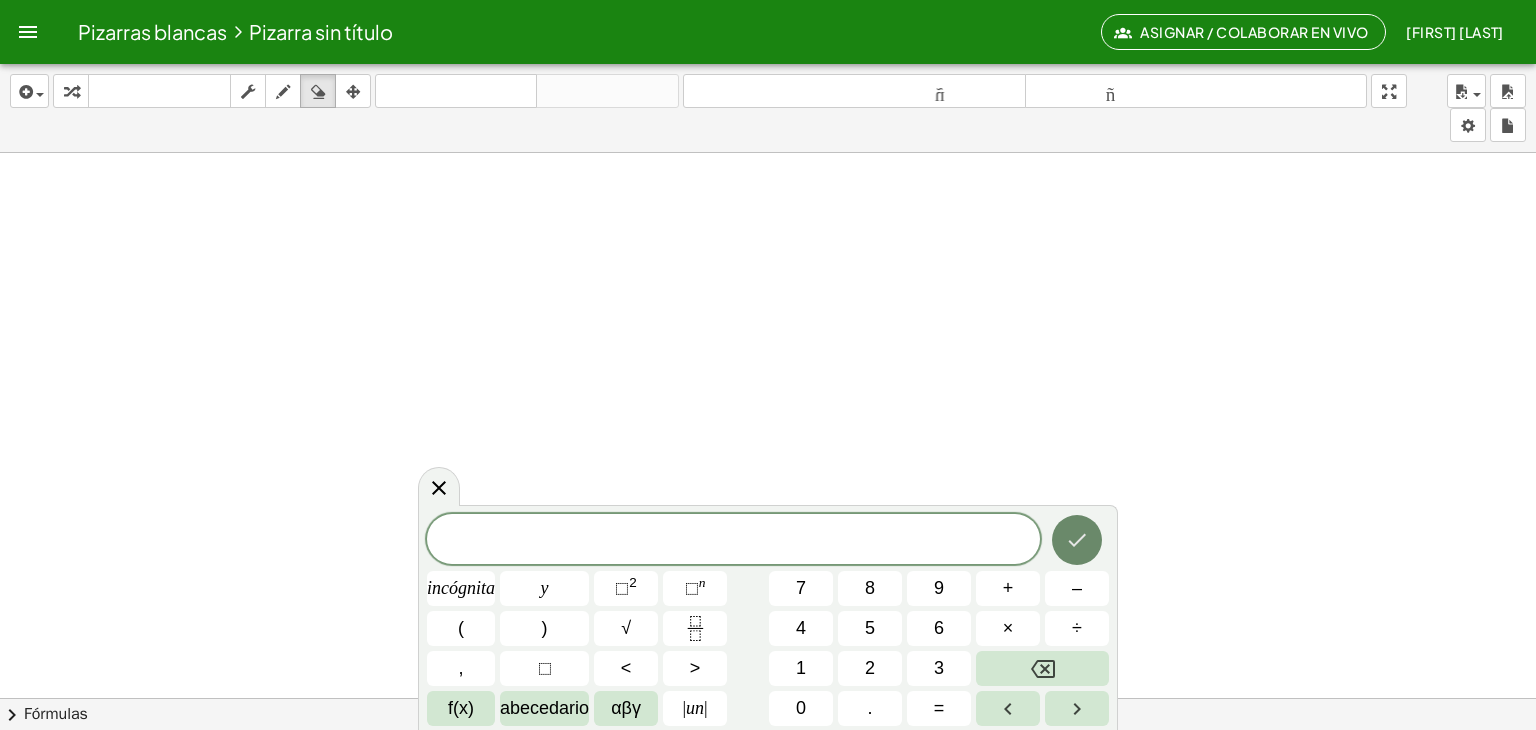 click at bounding box center [1077, 540] 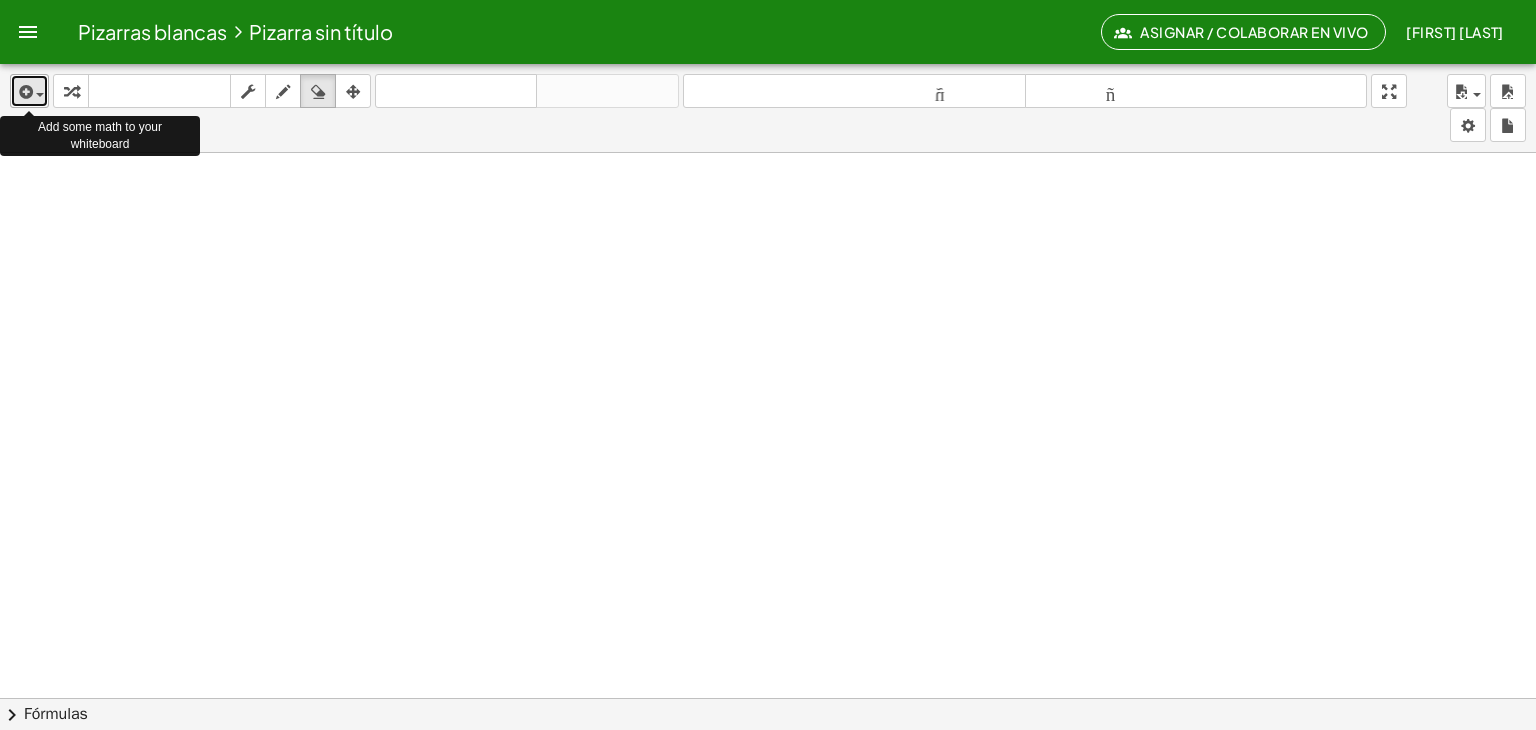 click at bounding box center [29, 91] 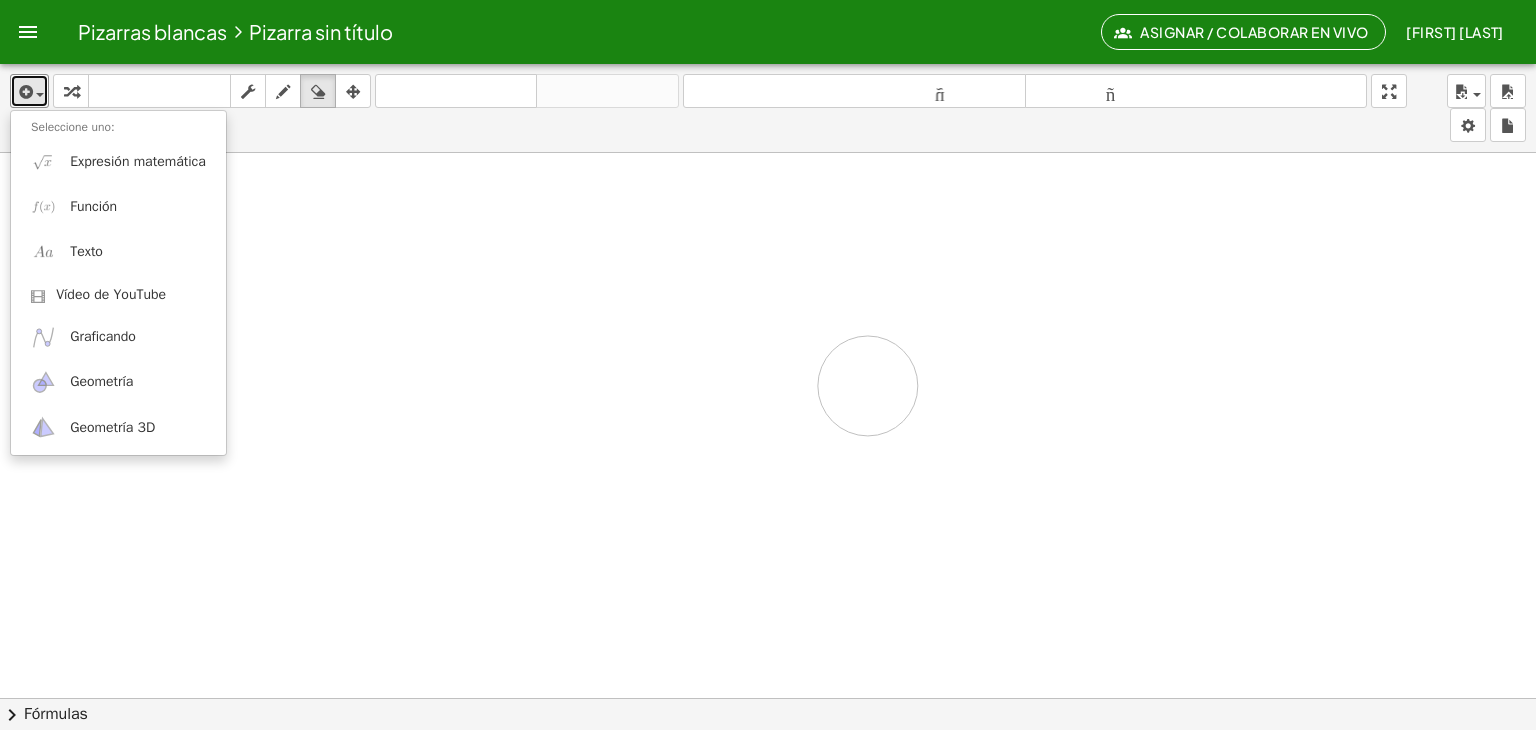 click at bounding box center [768, 776] 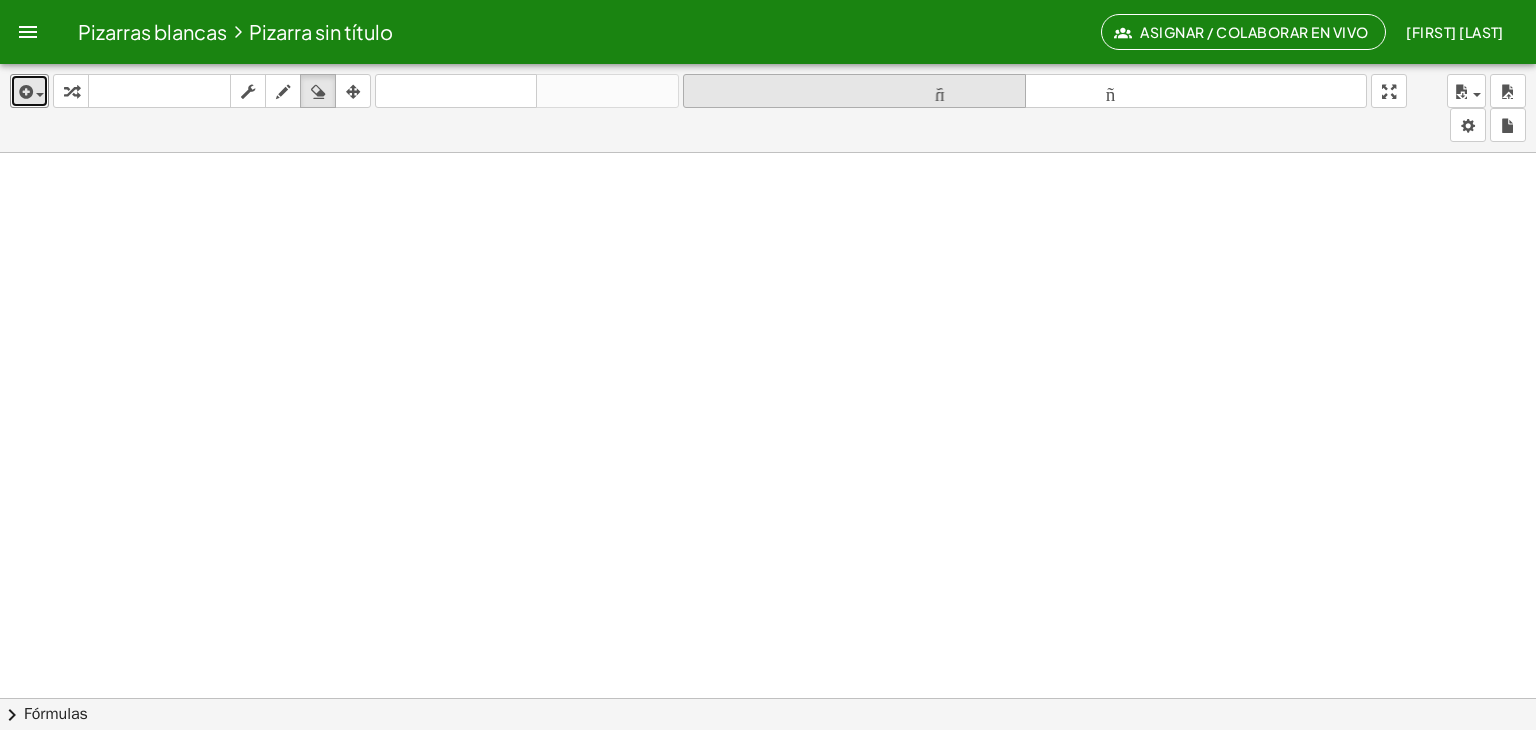 click on "tamaño_del_formato" at bounding box center (854, 91) 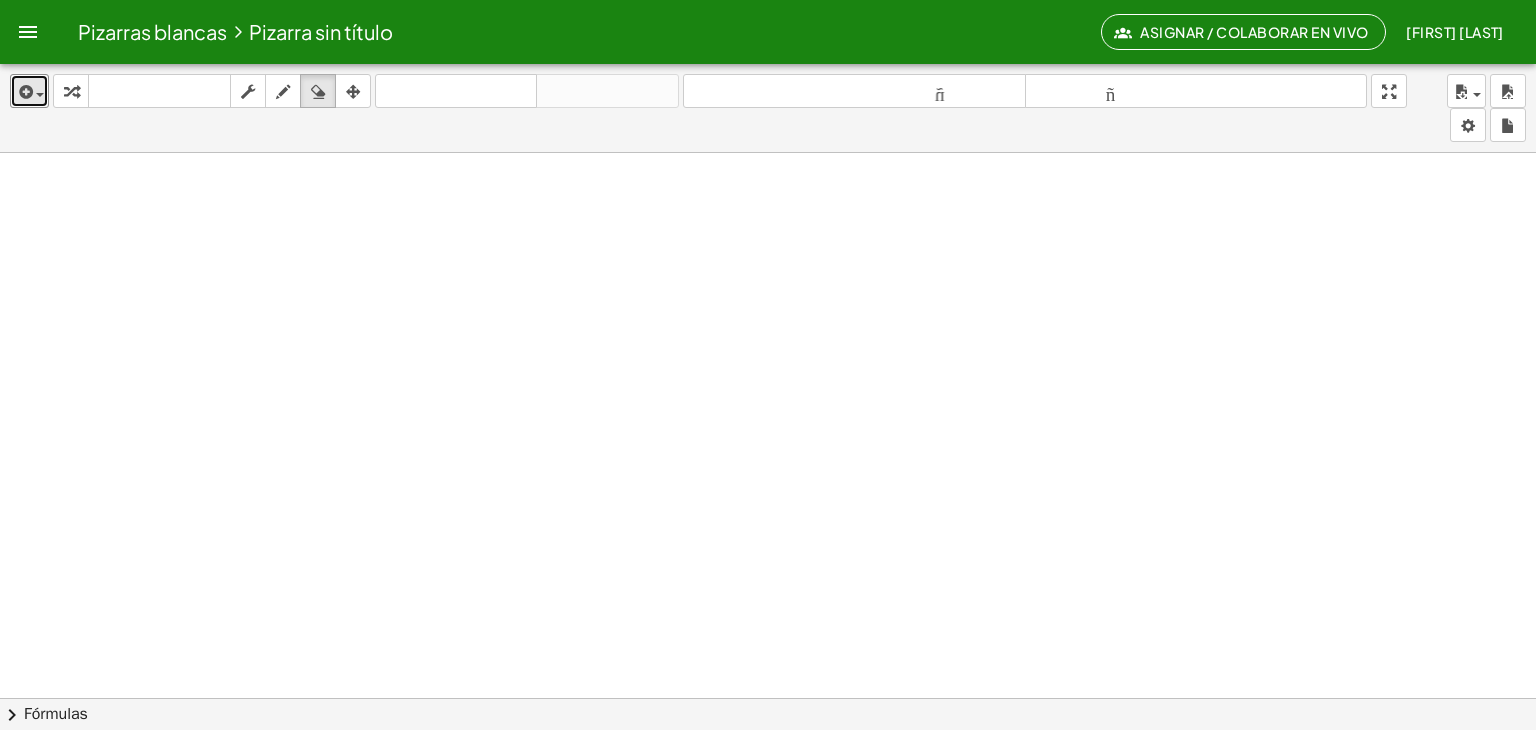 drag, startPoint x: 1388, startPoint y: 89, endPoint x: 1388, endPoint y: 176, distance: 87 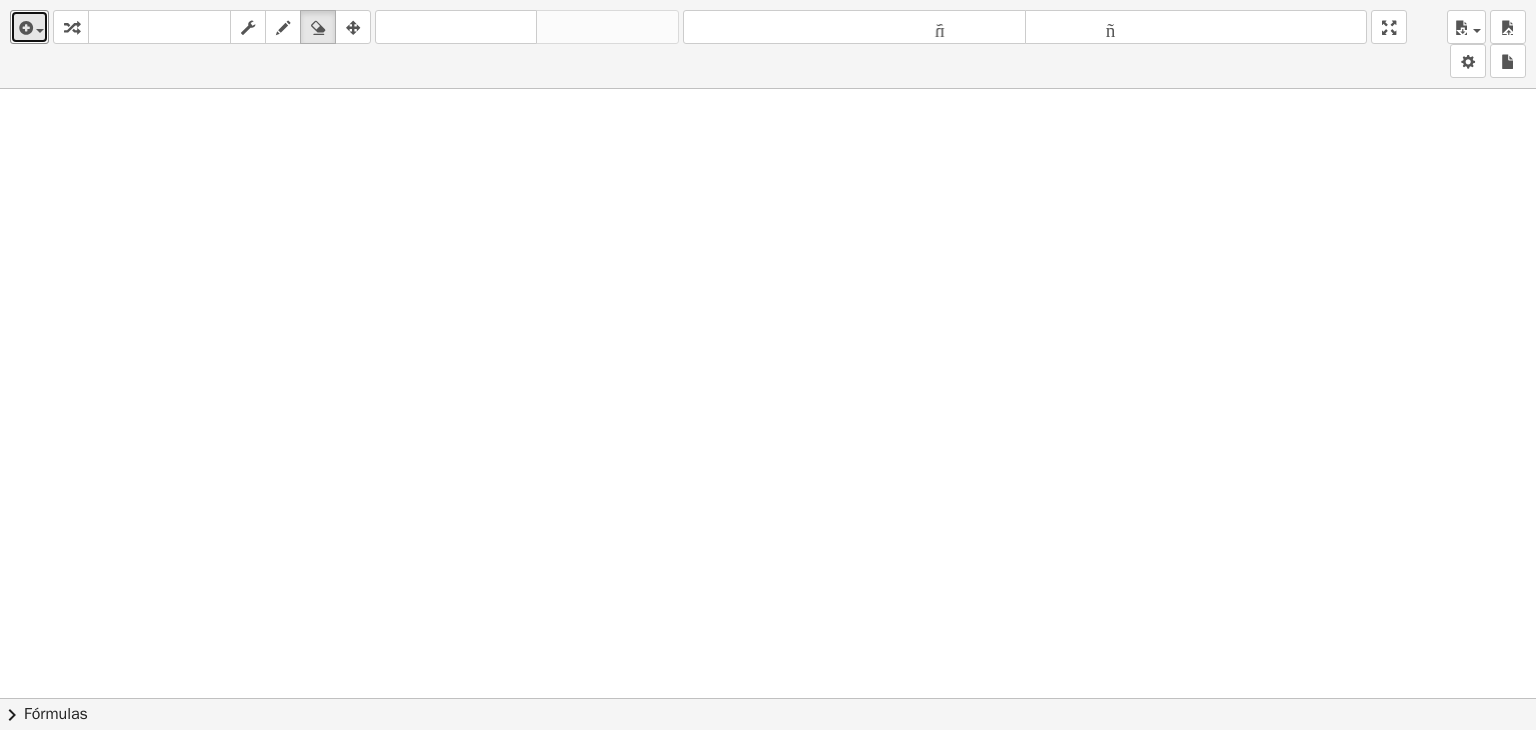 click on "insertar Seleccione uno: Expresión matemática Función Texto Vídeo de YouTube Graficando Geometría Geometría 3D transformar teclado teclado fregar dibujar borrar arreglar deshacer deshacer rehacer rehacer tamaño_del_formato menor tamaño_del_formato más grande pantalla completa carga   ahorrar nuevo ajustes × chevron_right Fórmulas
Arrastre un lado de una fórmula sobre una expresión resaltada en el lienzo para aplicarla.
Fórmula cuadrática
+ · a · x 2 + · b · x + c = 0
⇔
x = · ( − b ± 2 √ ( + b 2 − · 4 · a · c ) ) · 2 · a
+ x 2 + · p · x + q = 0
⇔
x = − · p · 2 ± 2 √ ( + ( · p · 2 ) 2 − q )
Factorización manual de una ecuación cuadrática + x 2 +" at bounding box center (768, 365) 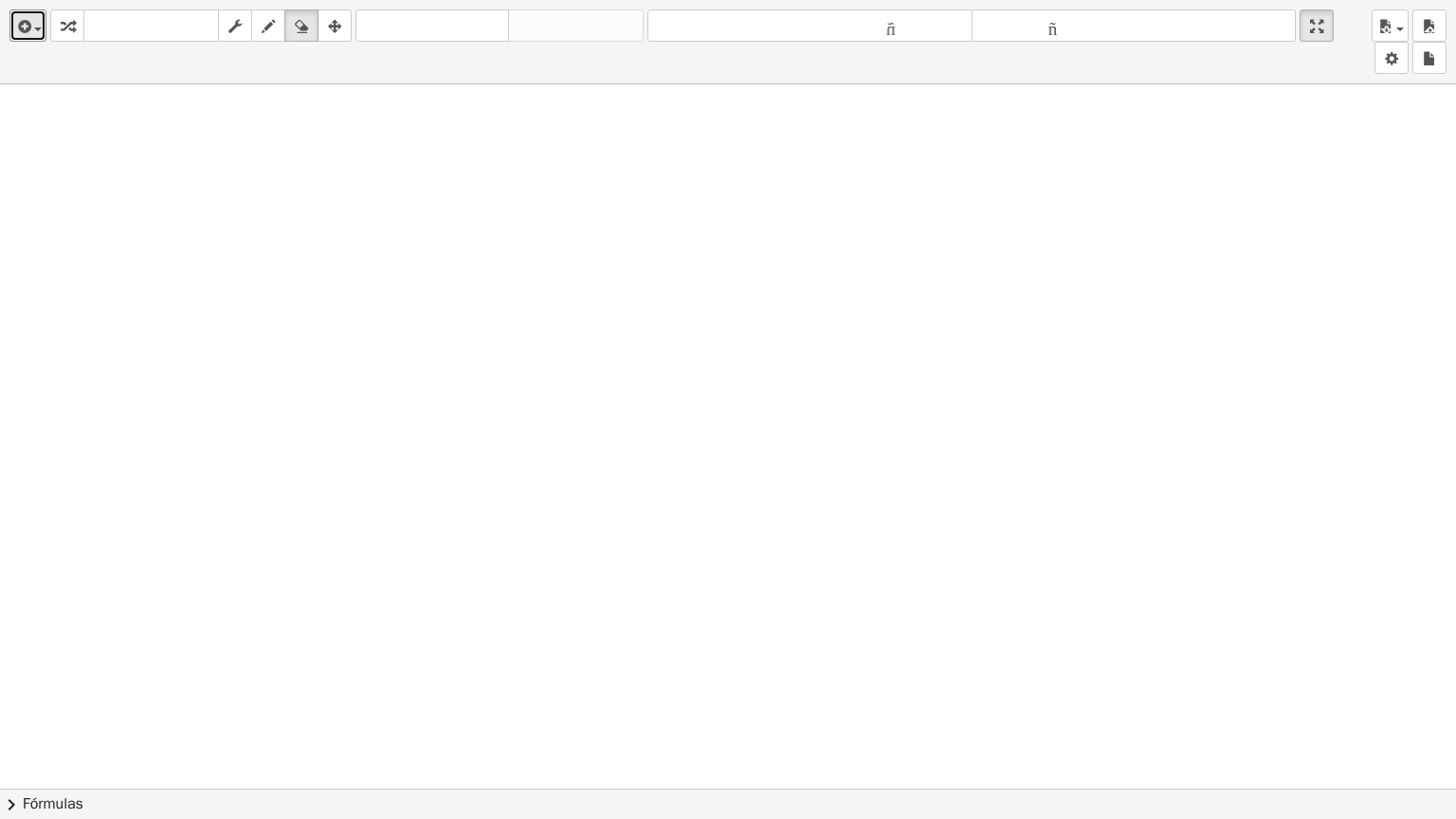 drag, startPoint x: 1316, startPoint y: 9, endPoint x: 1316, endPoint y: -74, distance: 83 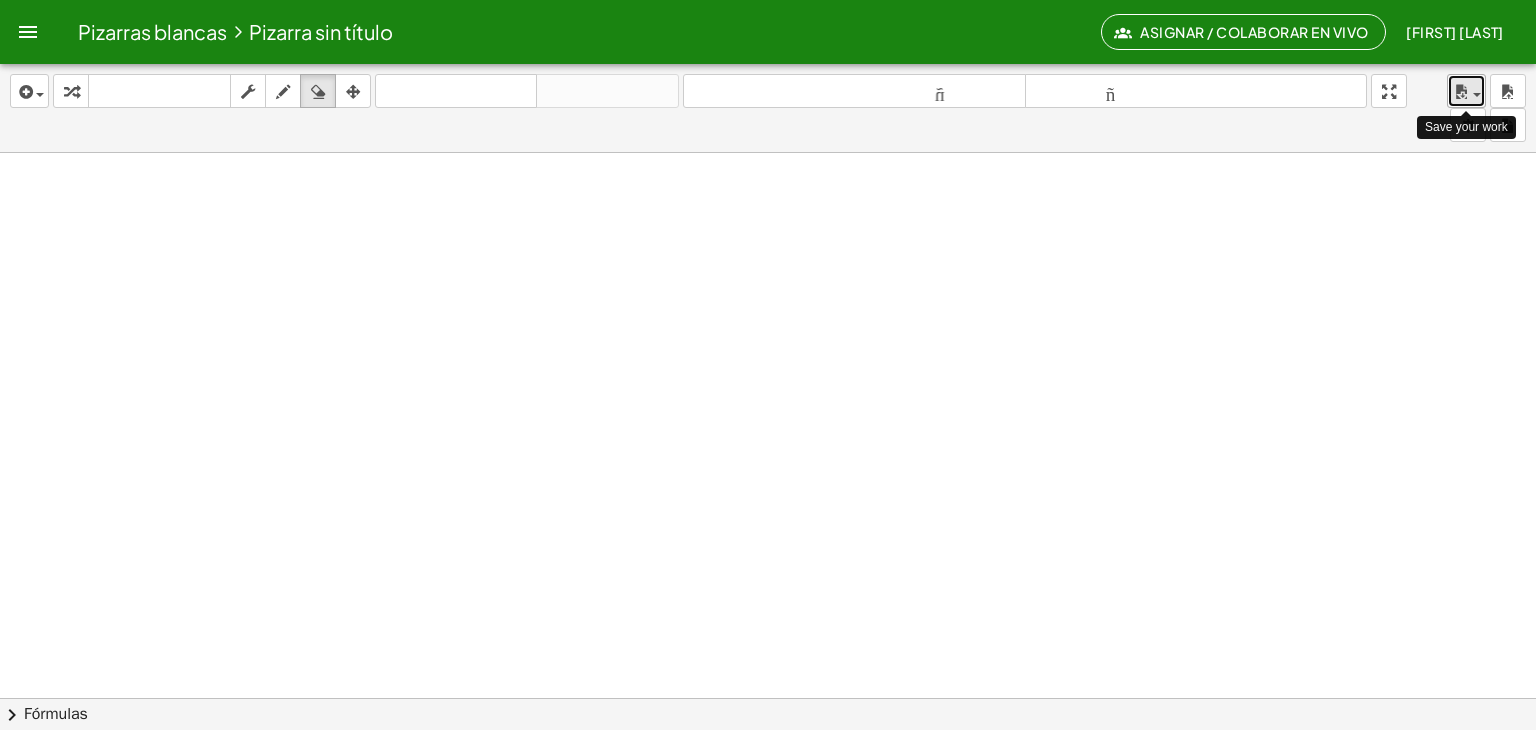 click at bounding box center [1466, 91] 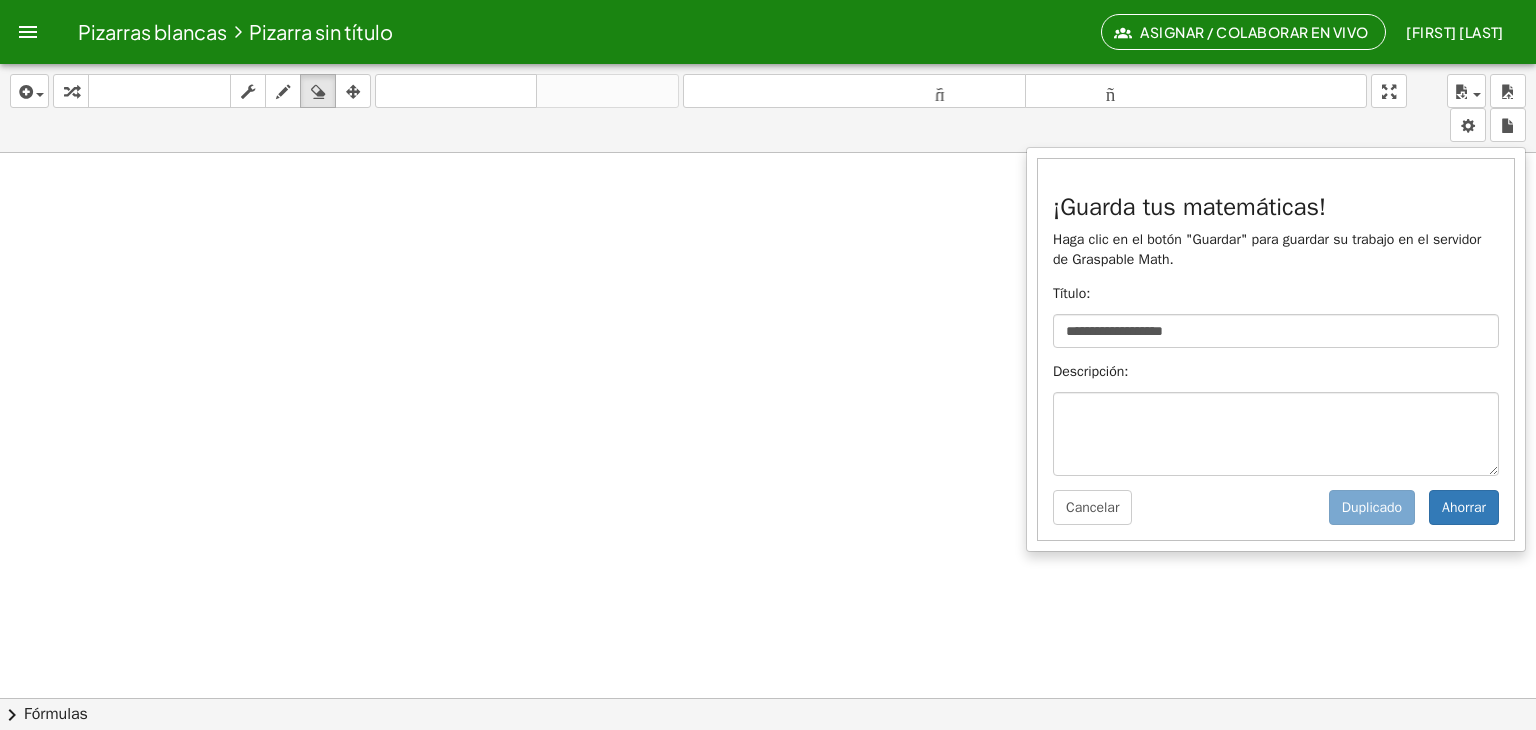 click on "**********" at bounding box center [768, 108] 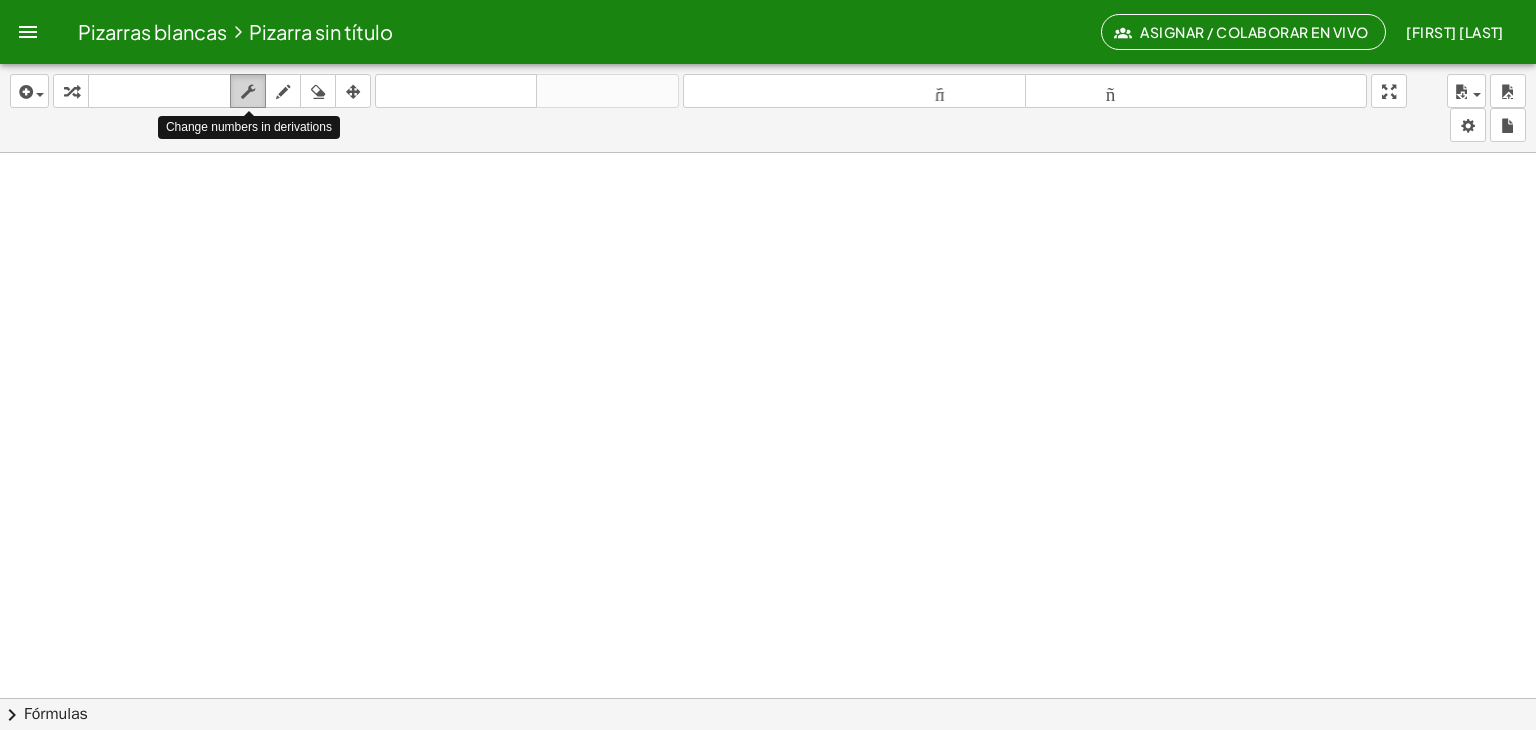 click on "fregar" at bounding box center (248, 91) 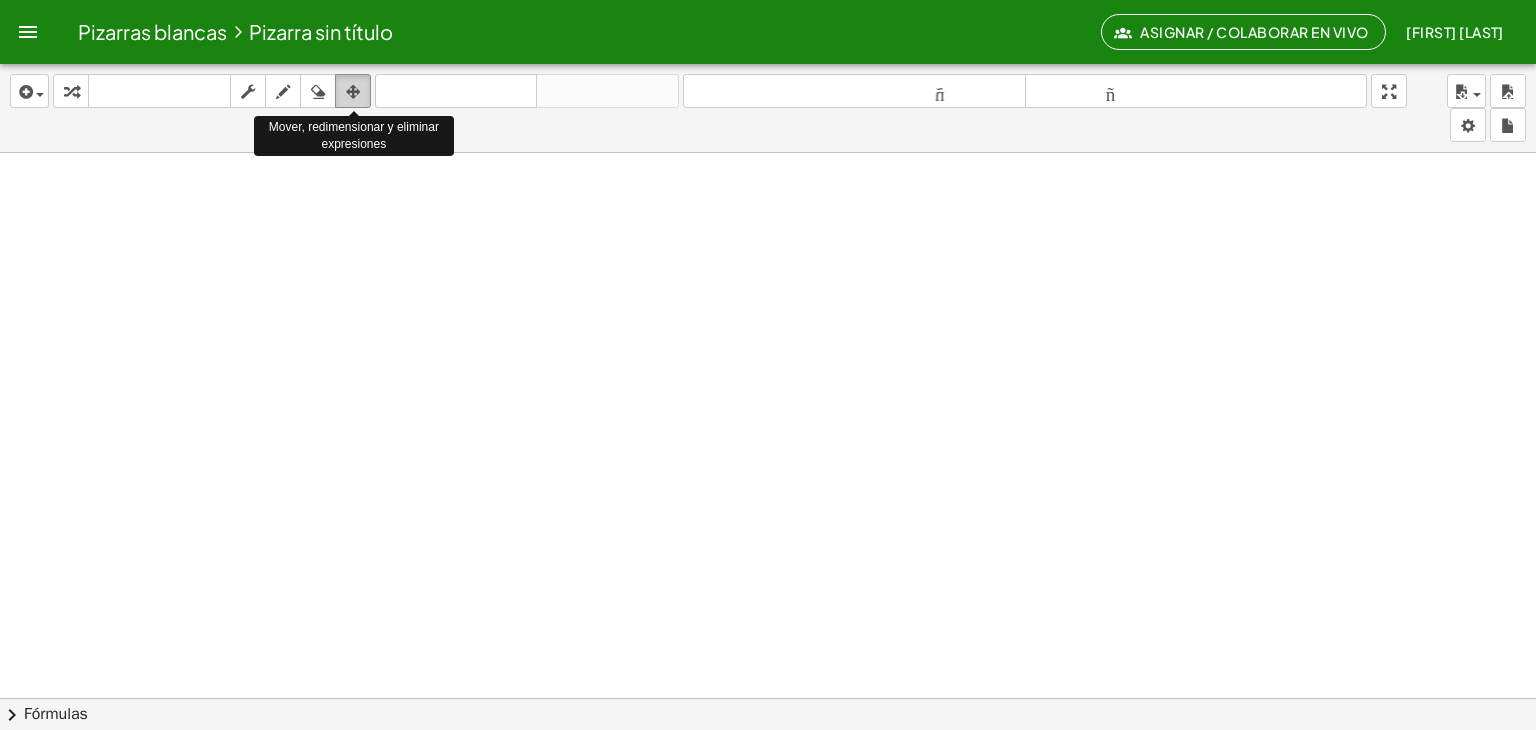 click at bounding box center (353, 92) 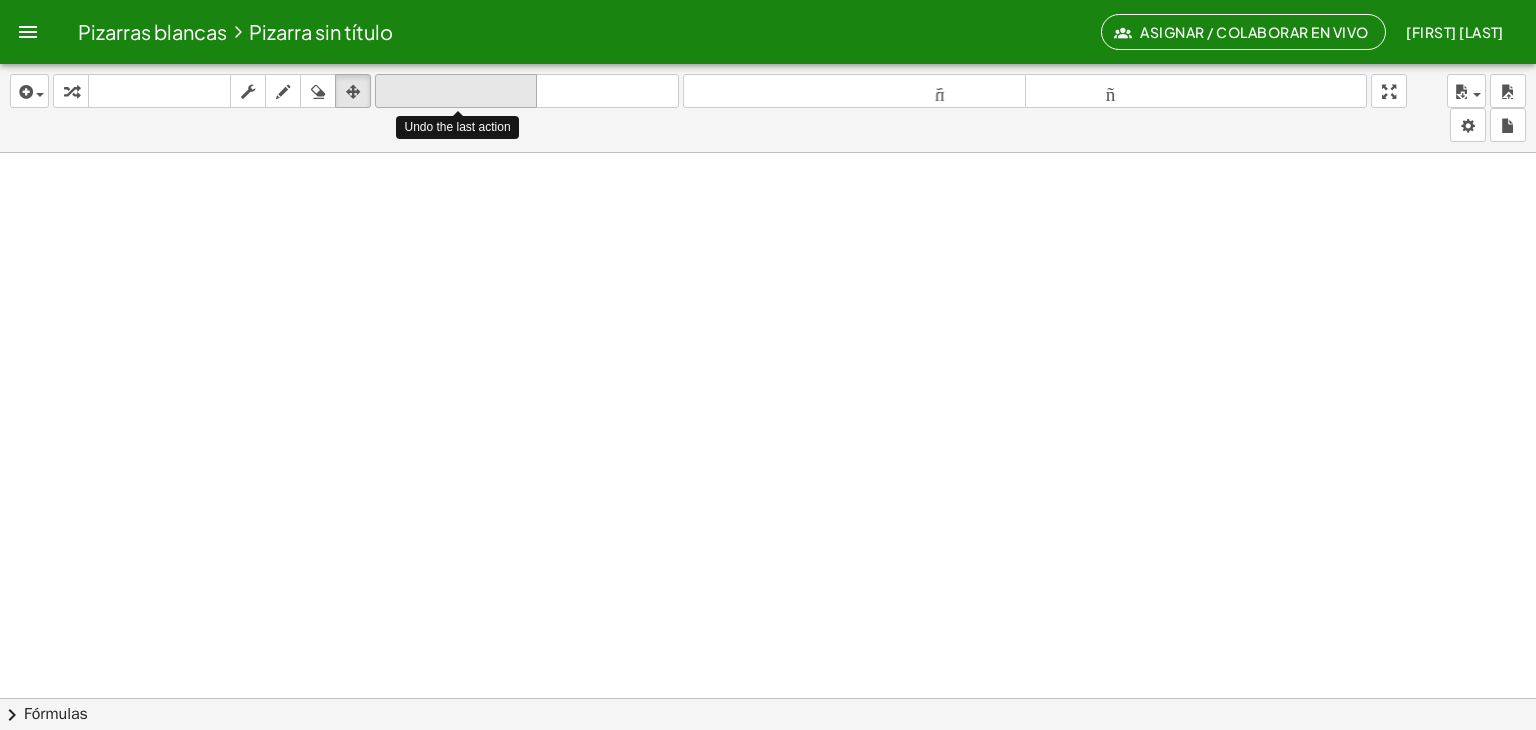 click on "deshacer" at bounding box center (456, 91) 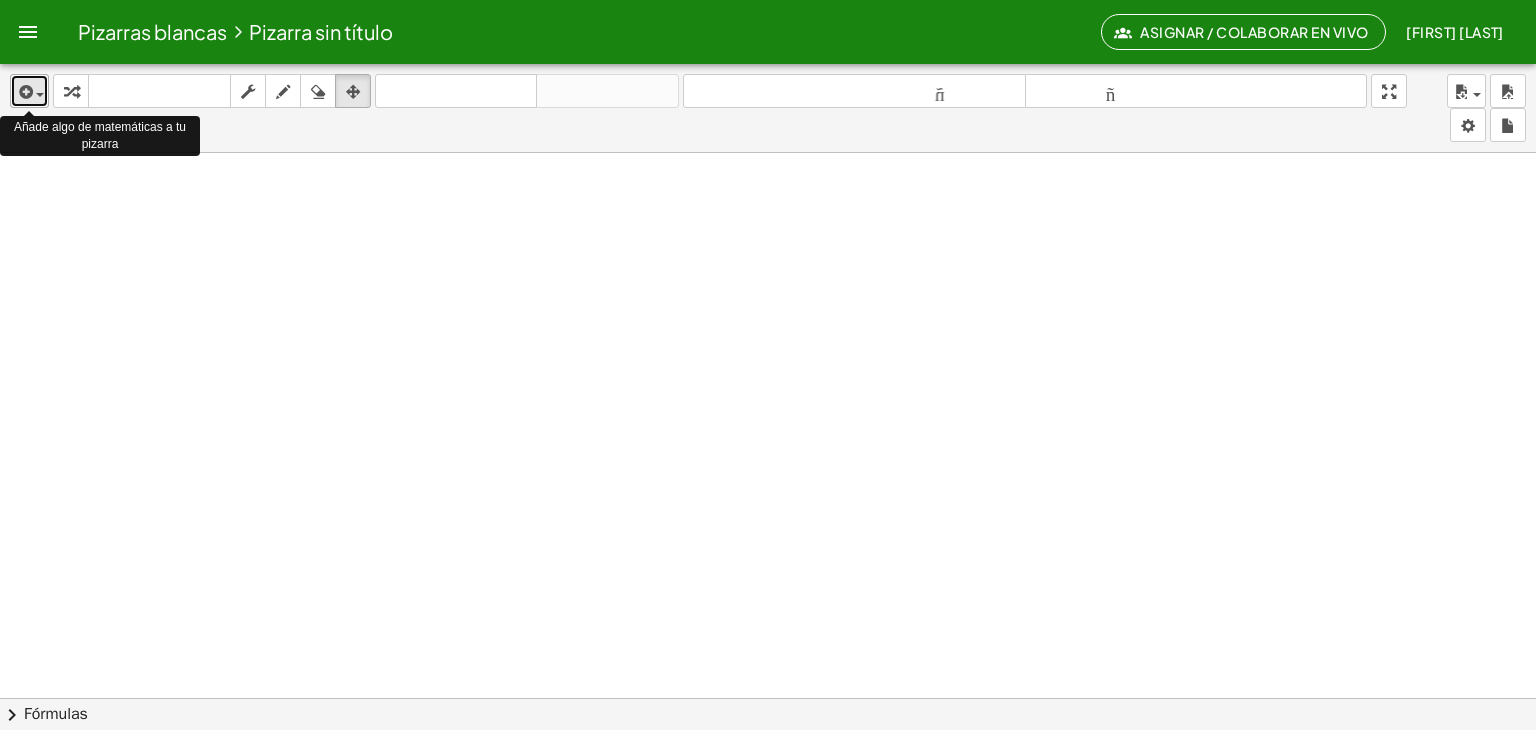 click at bounding box center [24, 92] 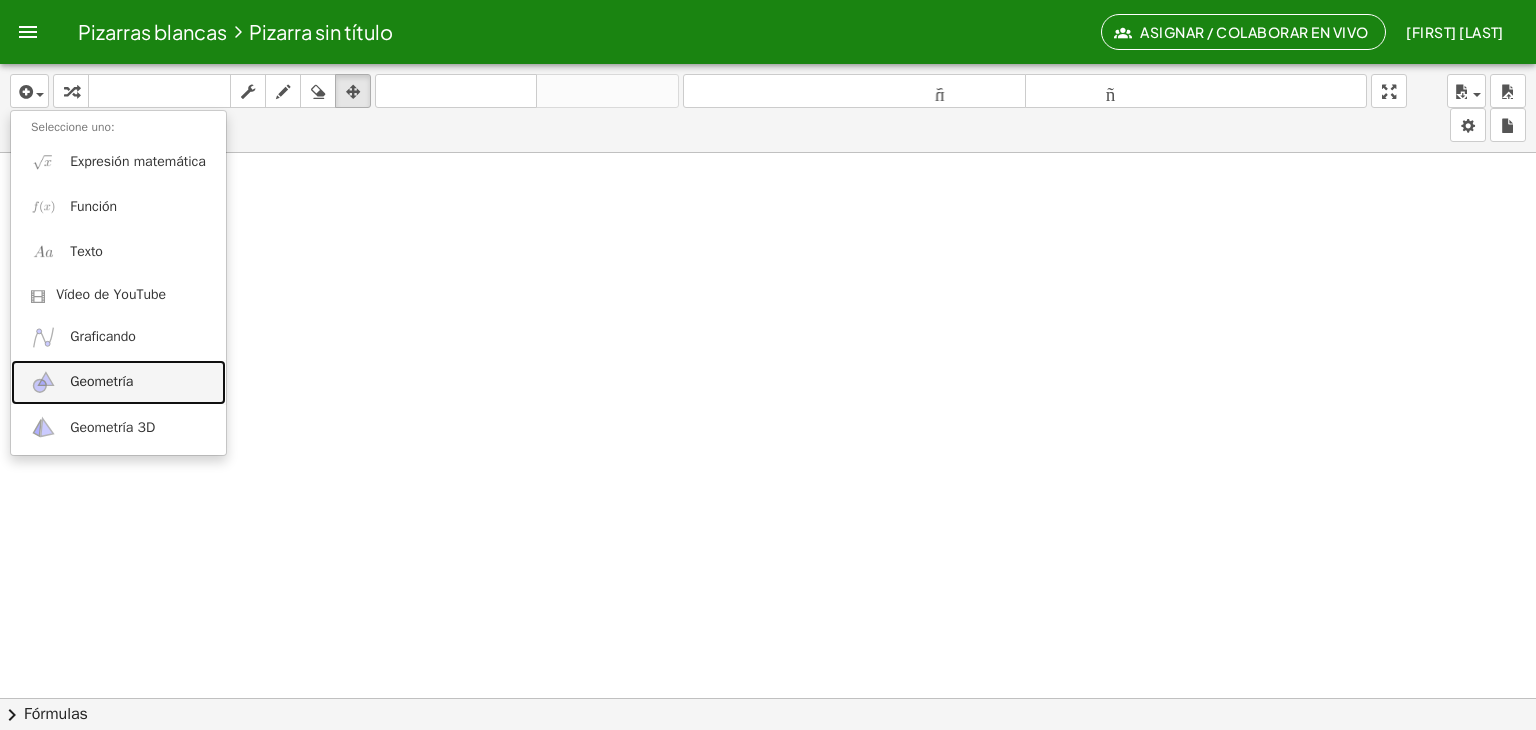 click on "Geometría" at bounding box center [118, 382] 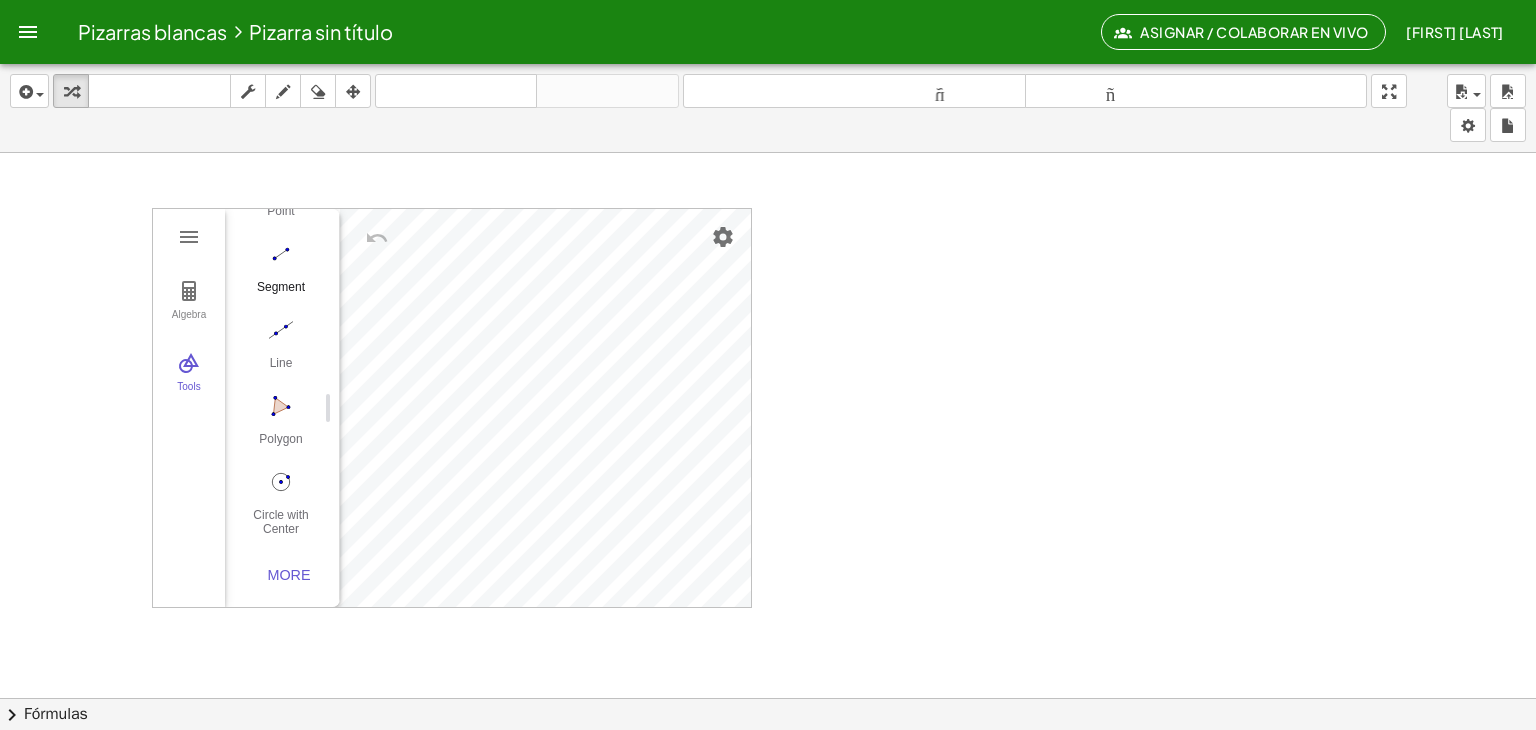 scroll, scrollTop: 206, scrollLeft: 0, axis: vertical 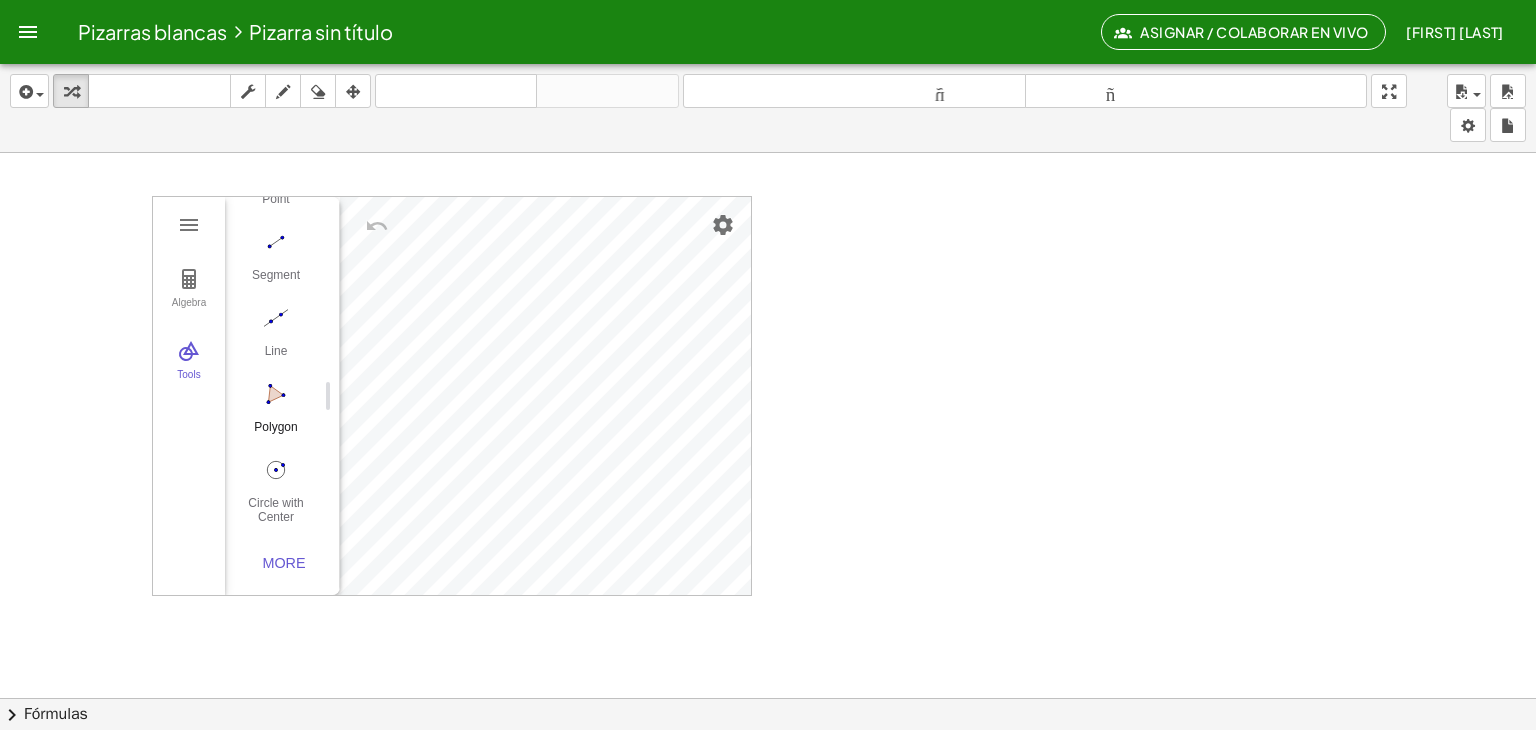 click at bounding box center (276, 394) 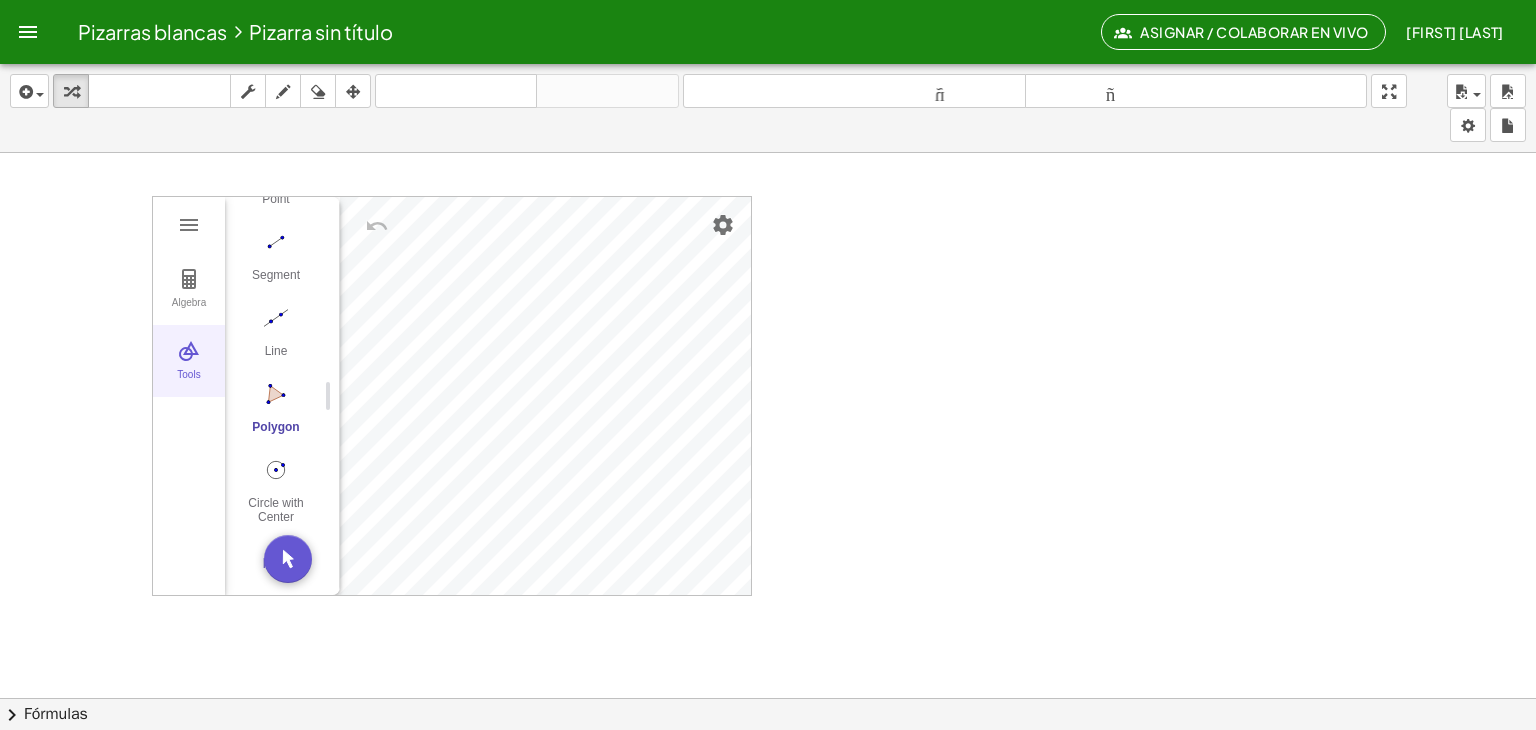 click on "Tools" at bounding box center [189, 361] 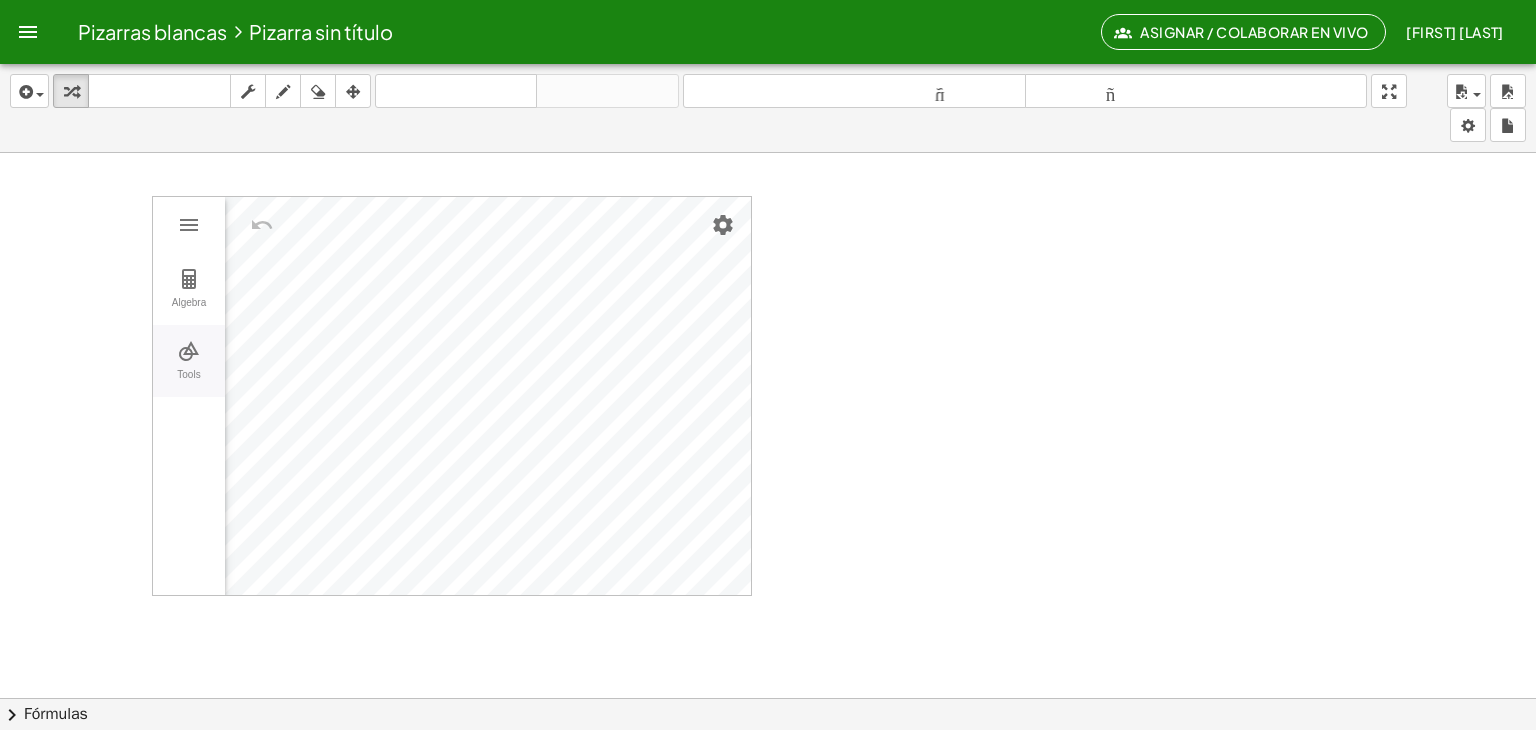click on "Tools" at bounding box center (189, 361) 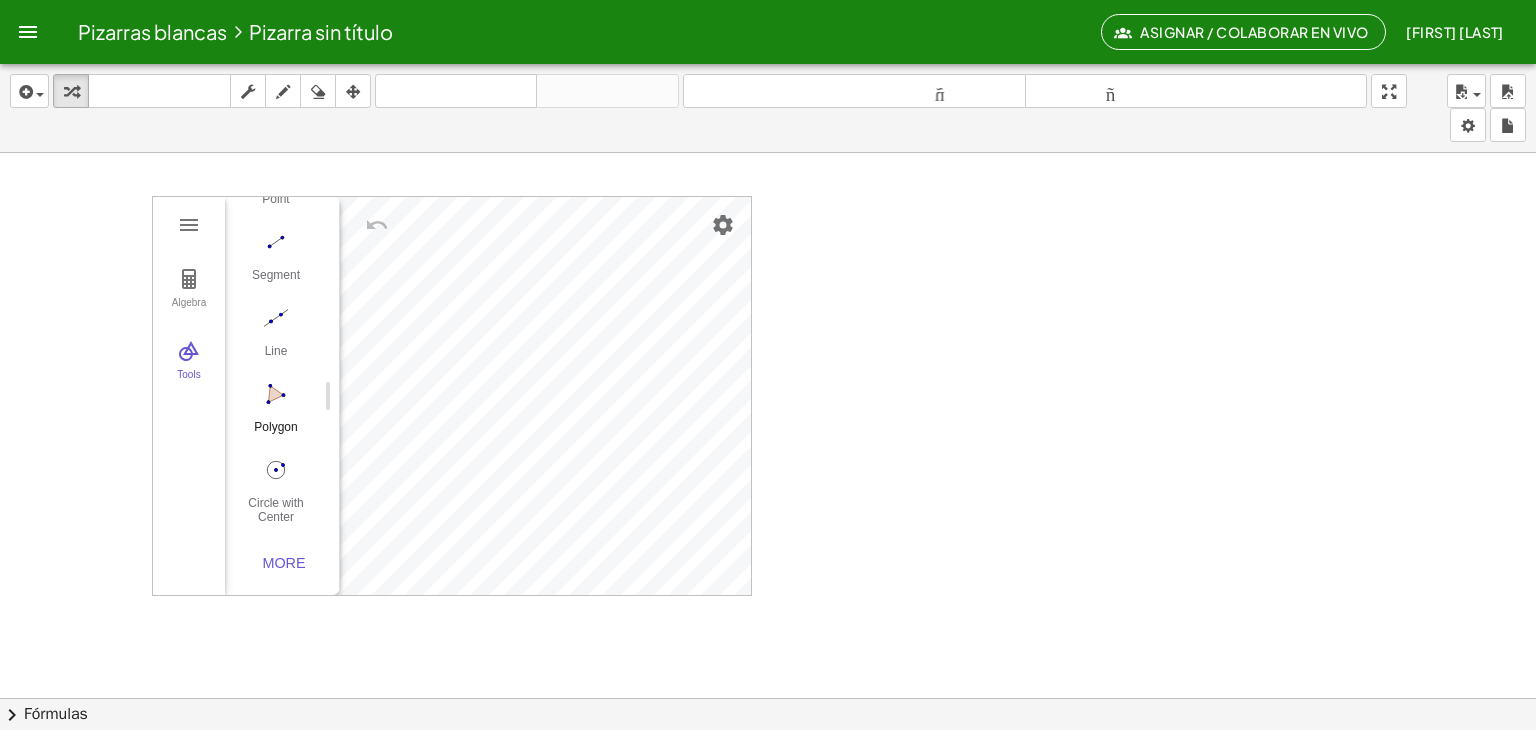 click at bounding box center [276, 394] 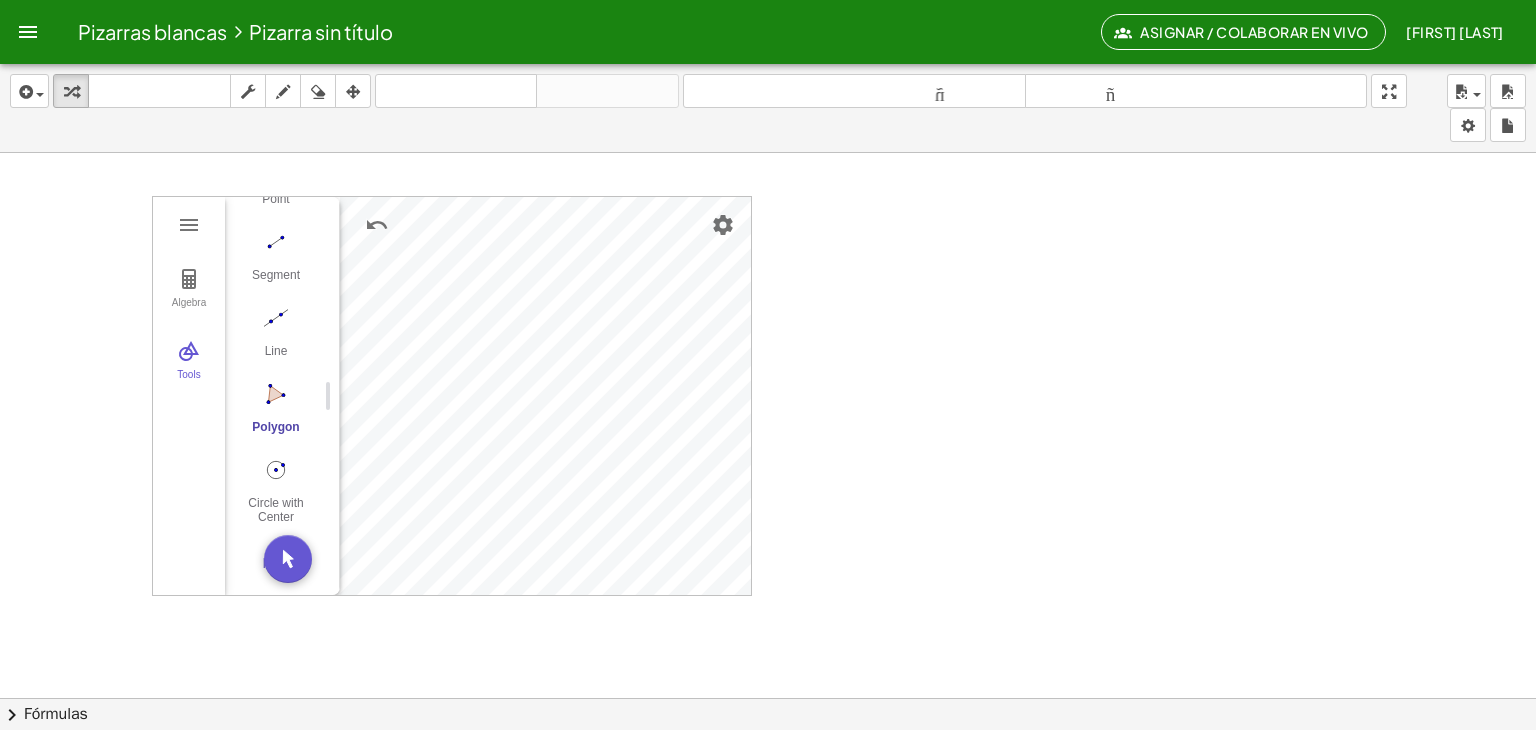 click at bounding box center (768, 686) 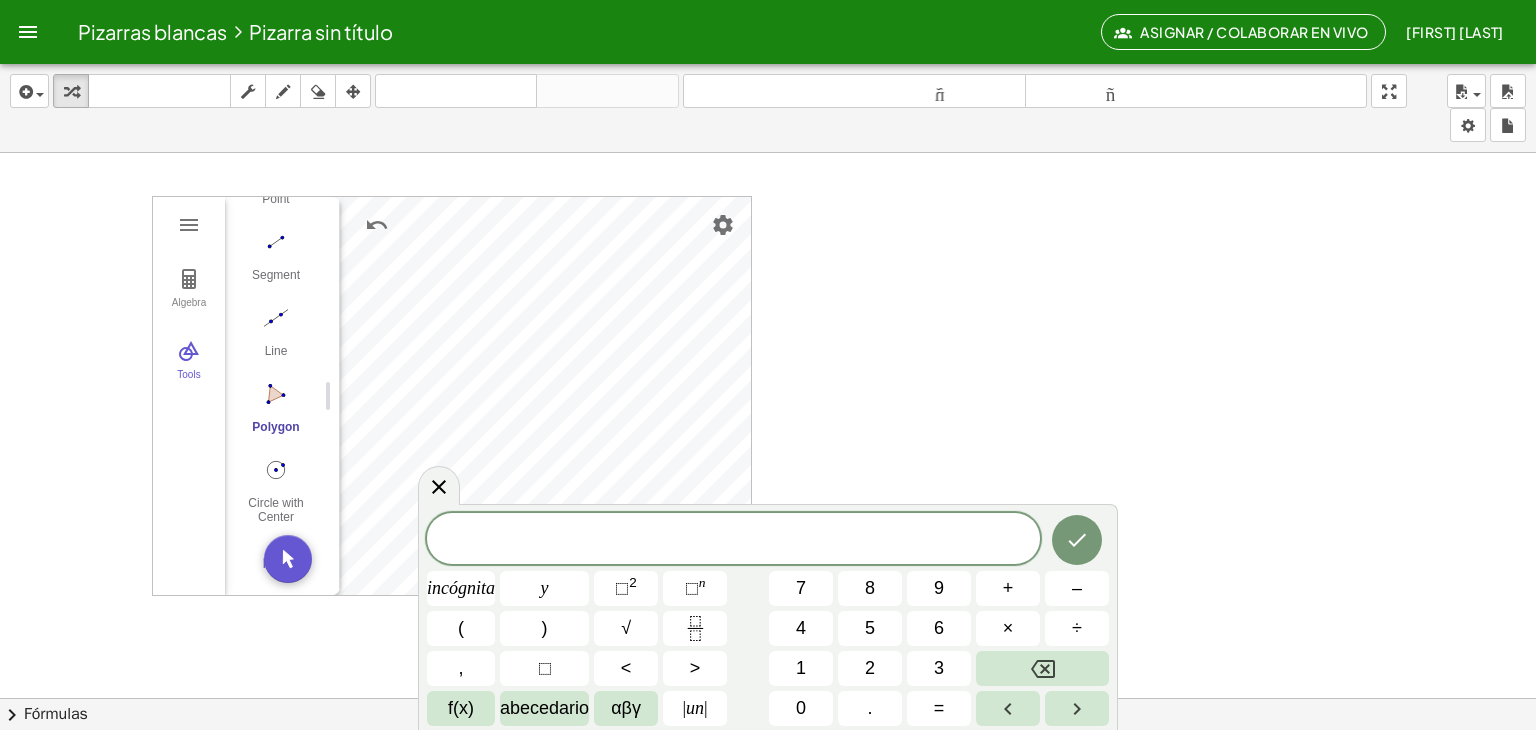 click on "Algebra Tools Point A Point B Point C t1 = Polygon A, B, C 2.9 a = Segment B, C 4 b = Segment C, A 3.8 c = Segment A, B 1.5 Point D Point E Point F t2 = Polygon D, E, F 2.9 d = Segment E, F 2.6 e = Segment F, D 2.2 f = Segment D, E 3.7 Point G Point H Point I Point J GeoGebra Geometry Basic Tools Move Point Segment Line Polygon Circle with Center through Point More" at bounding box center [768, 686] 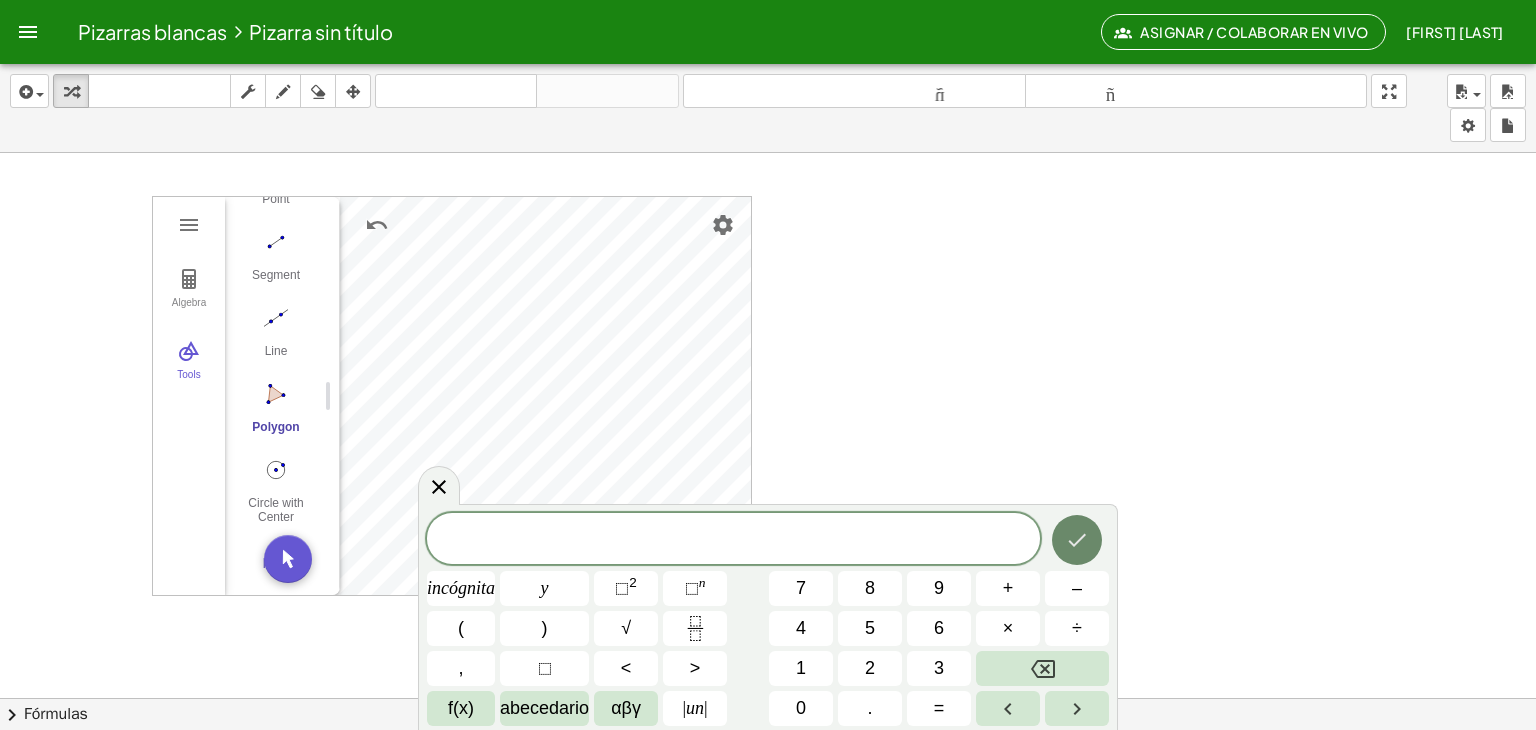 click at bounding box center [1077, 540] 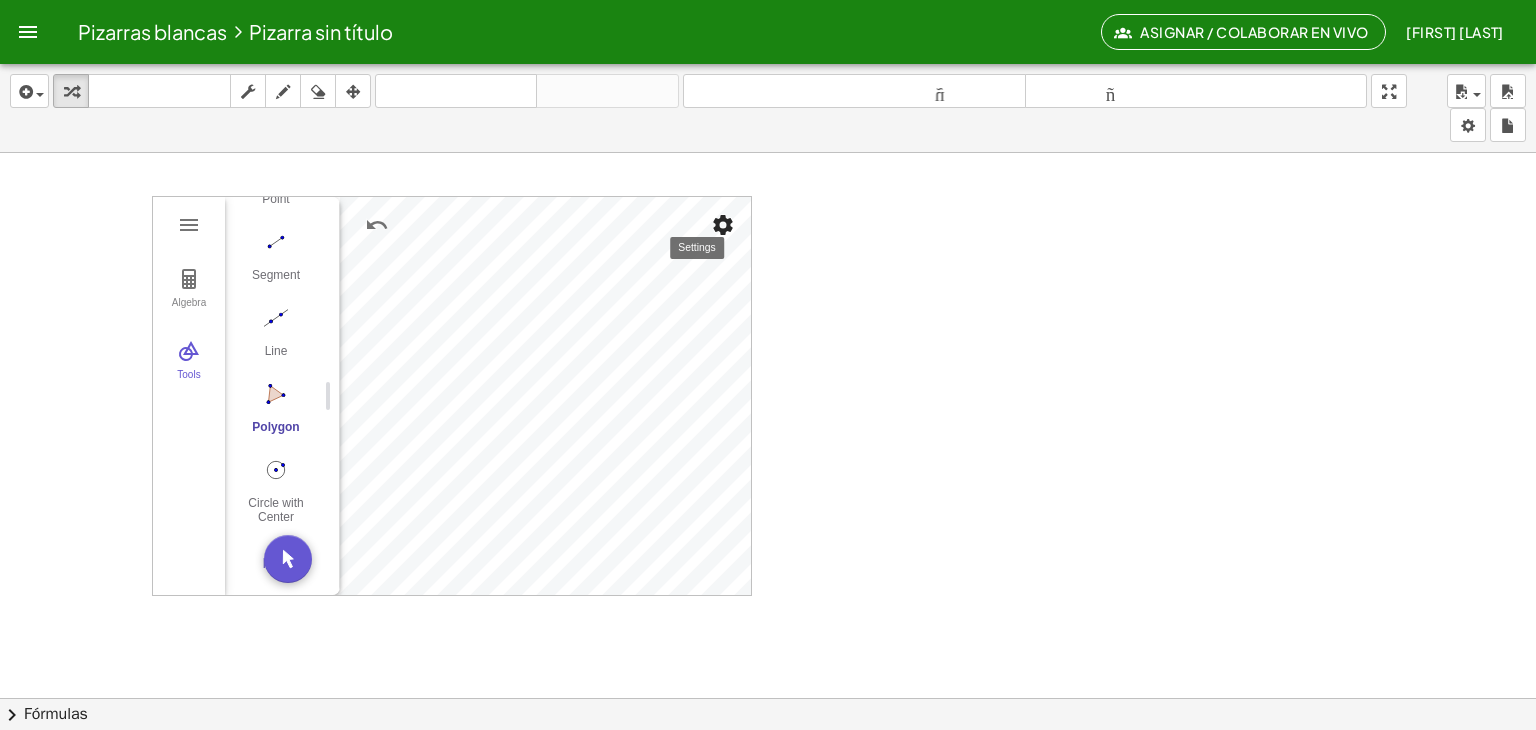 click at bounding box center [723, 225] 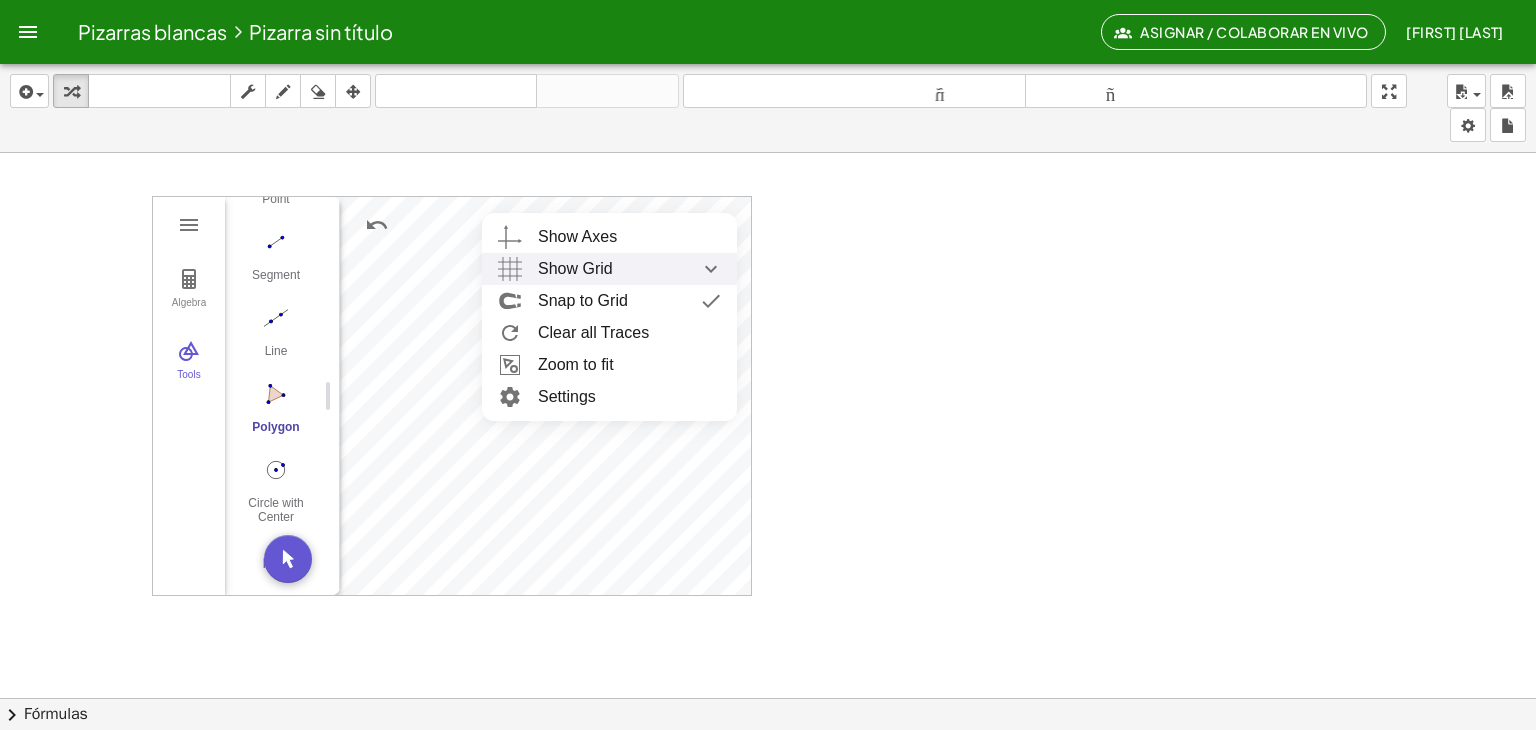 click on "Show Grid" at bounding box center [575, 269] 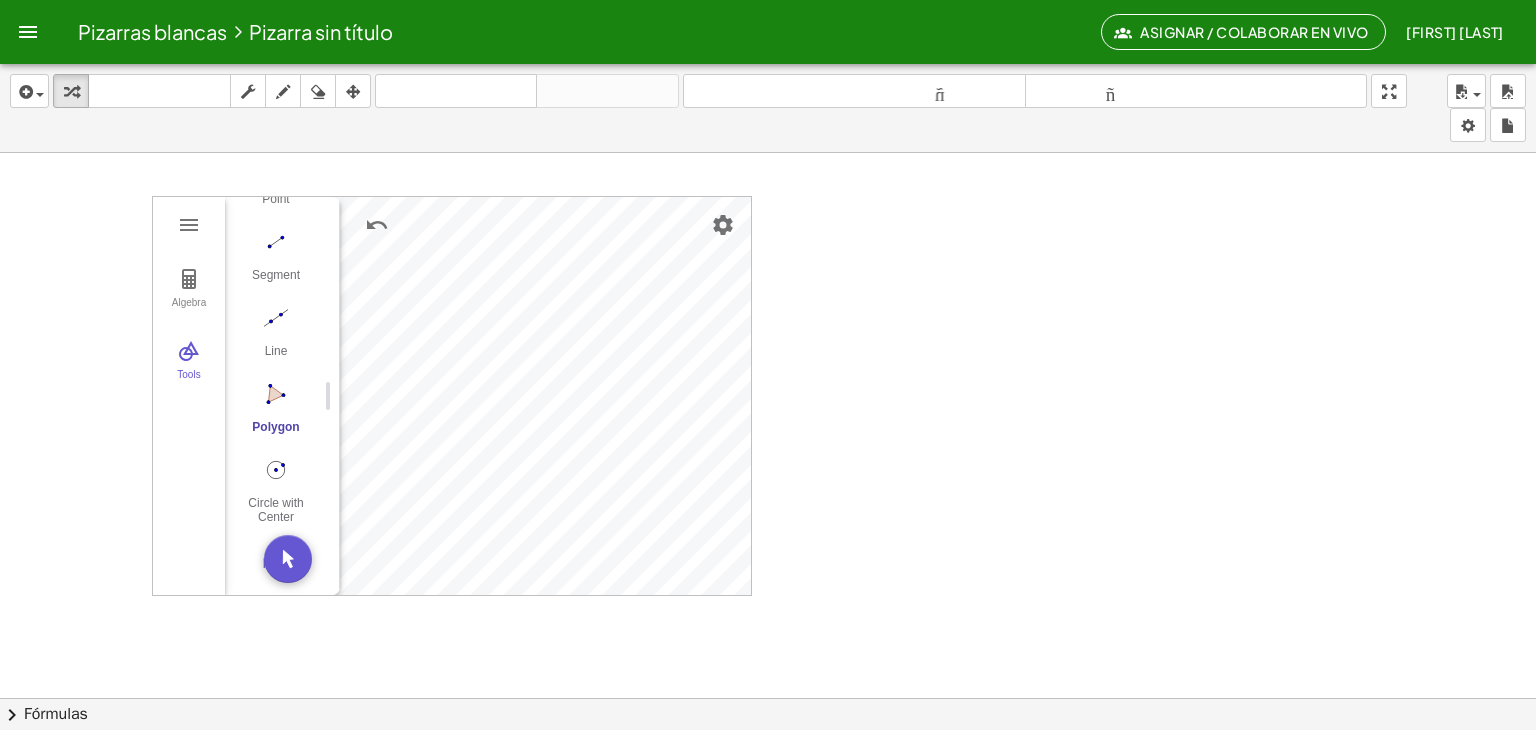 click at bounding box center (768, 686) 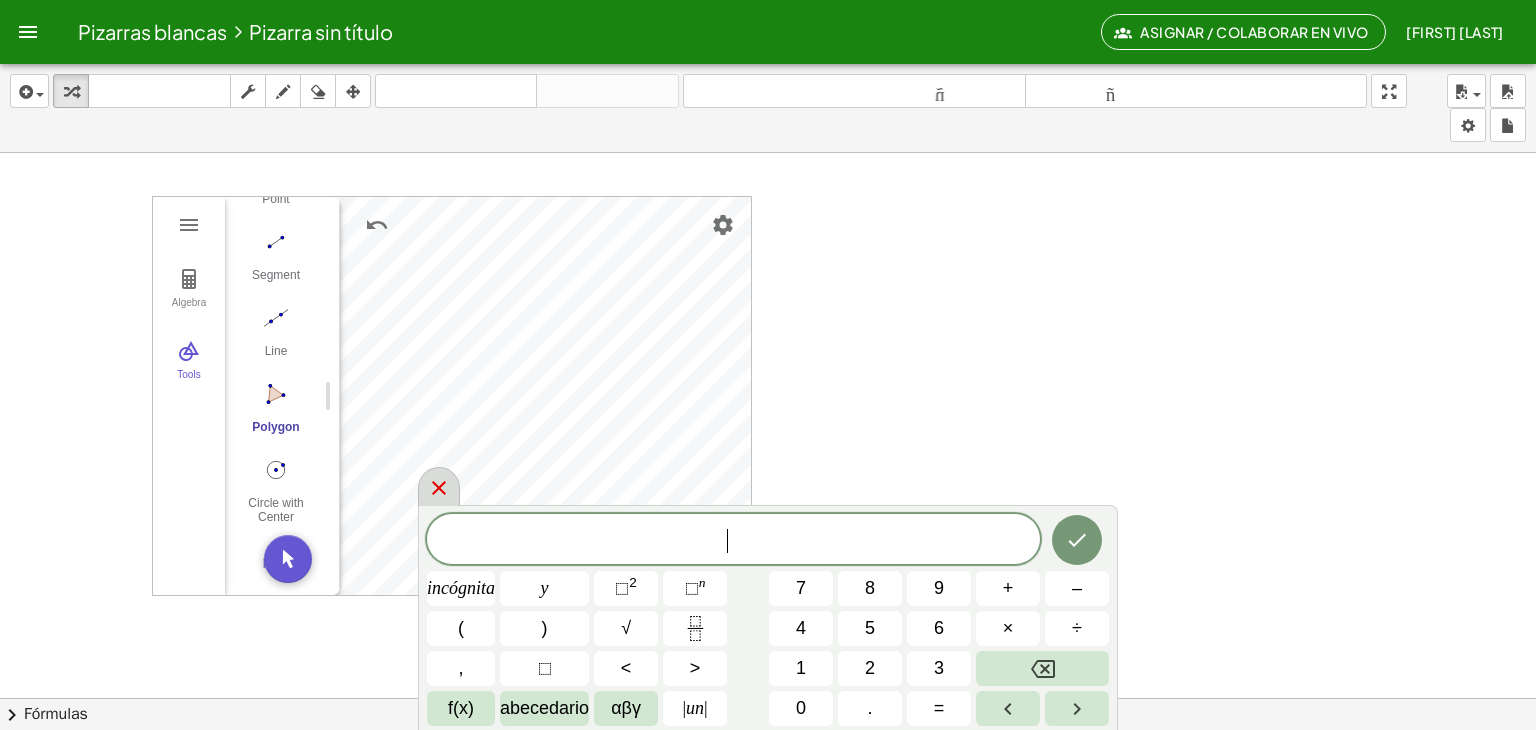 click 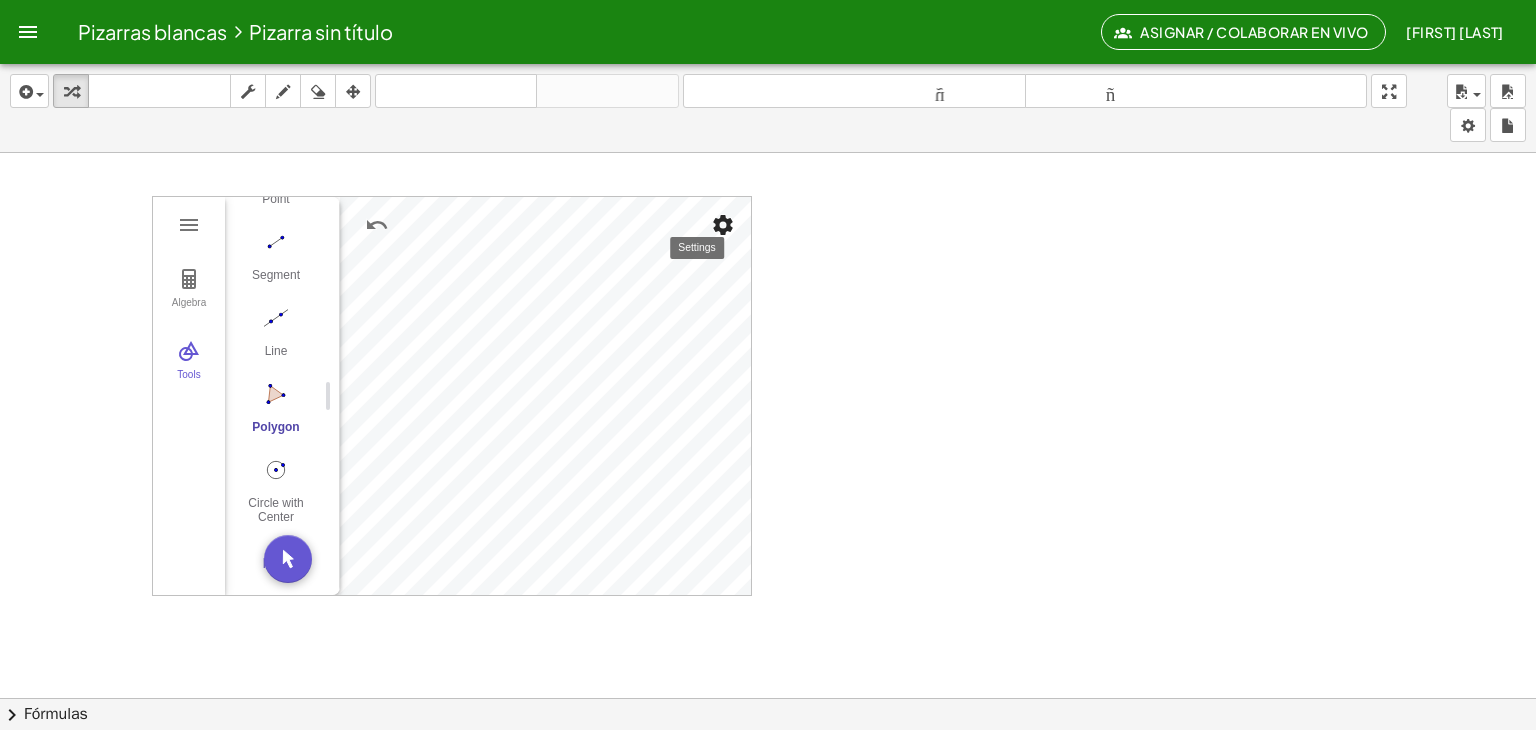 click at bounding box center (723, 225) 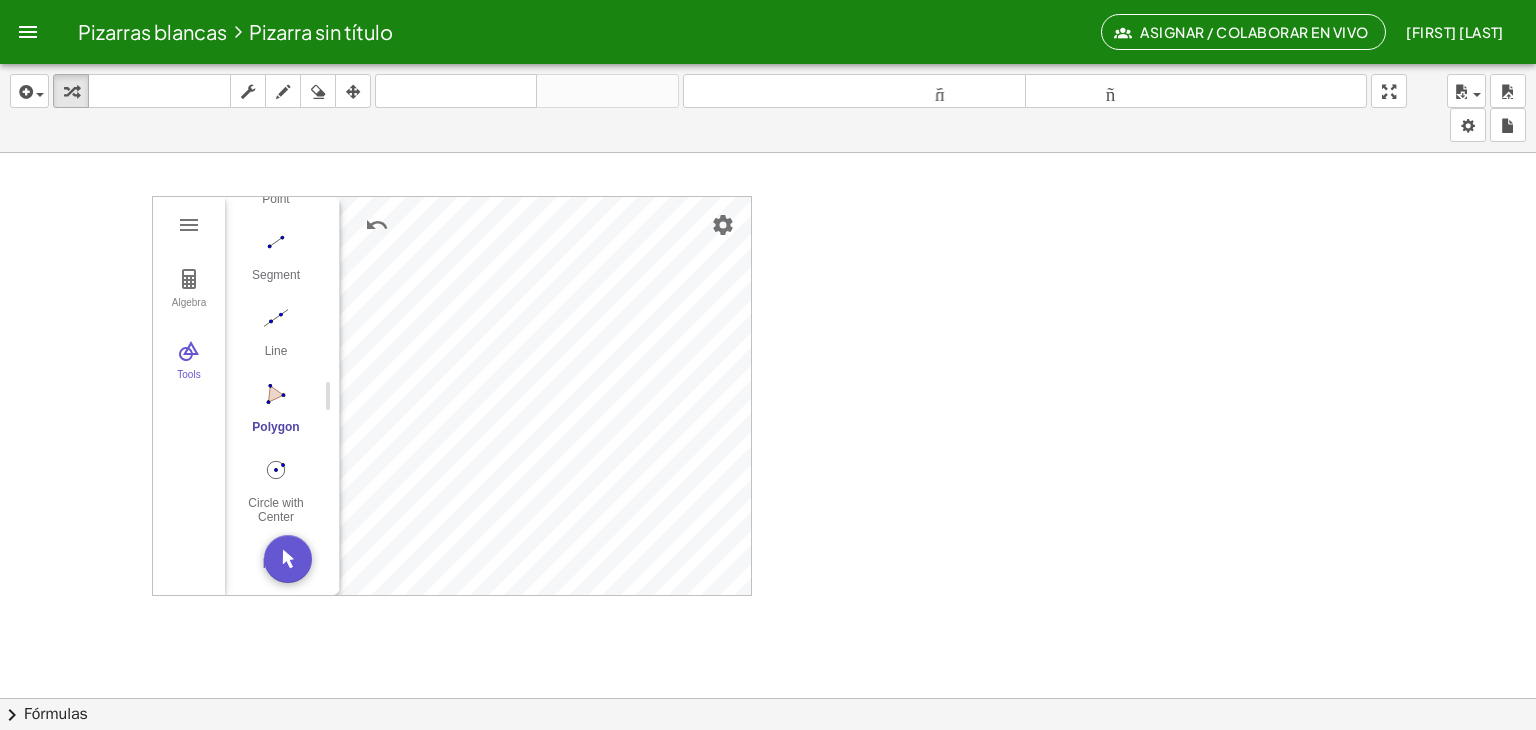 click at bounding box center [768, 686] 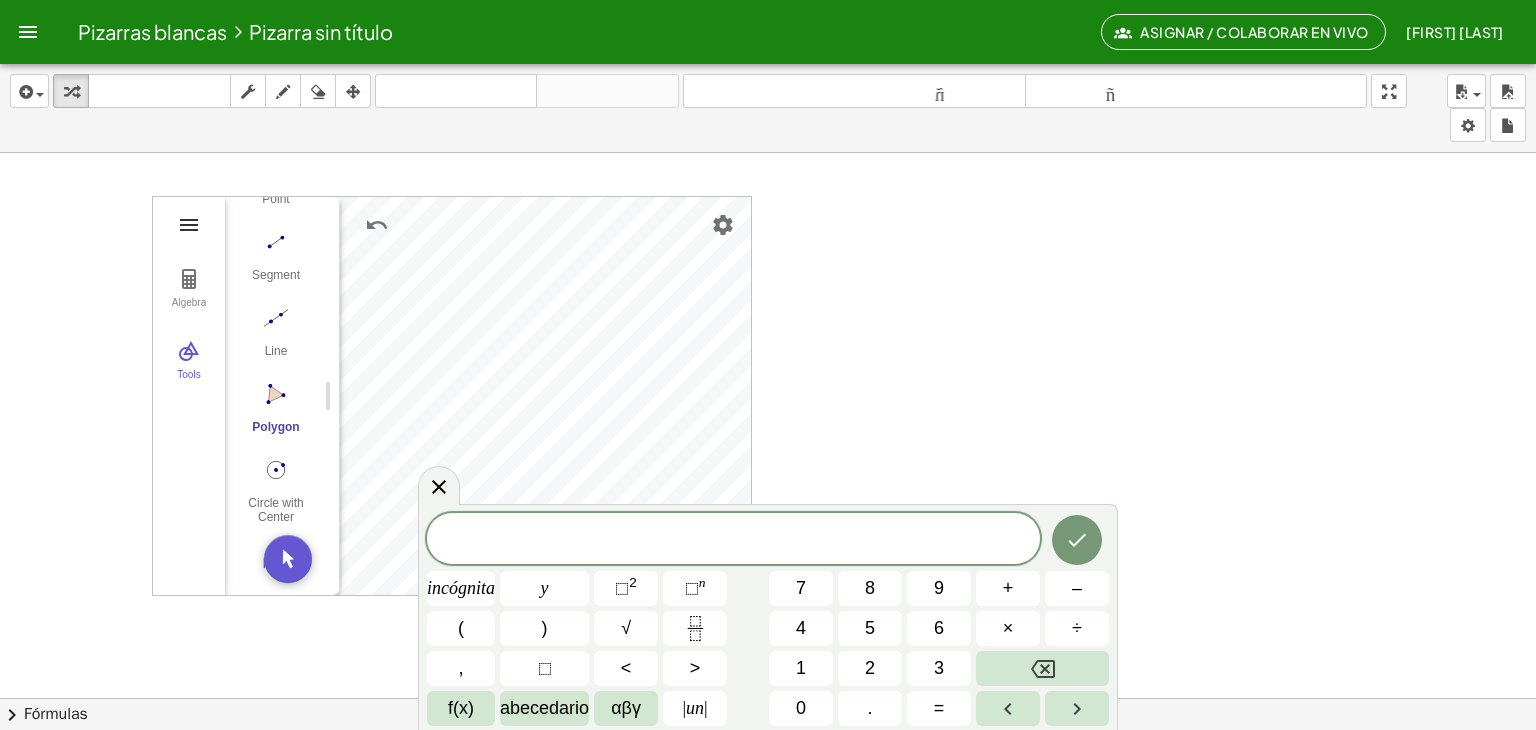 click at bounding box center [189, 225] 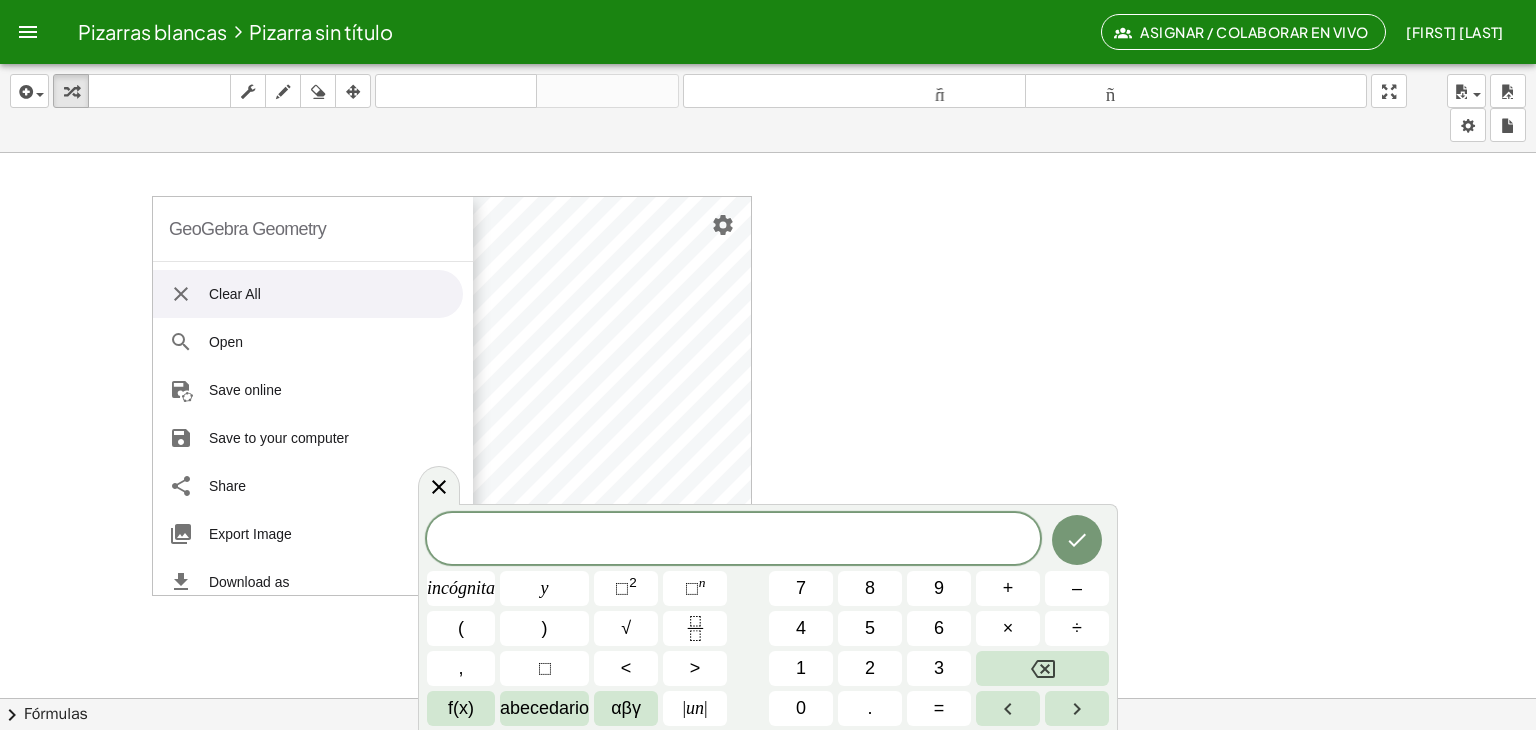 click on "Clear All" at bounding box center (308, 294) 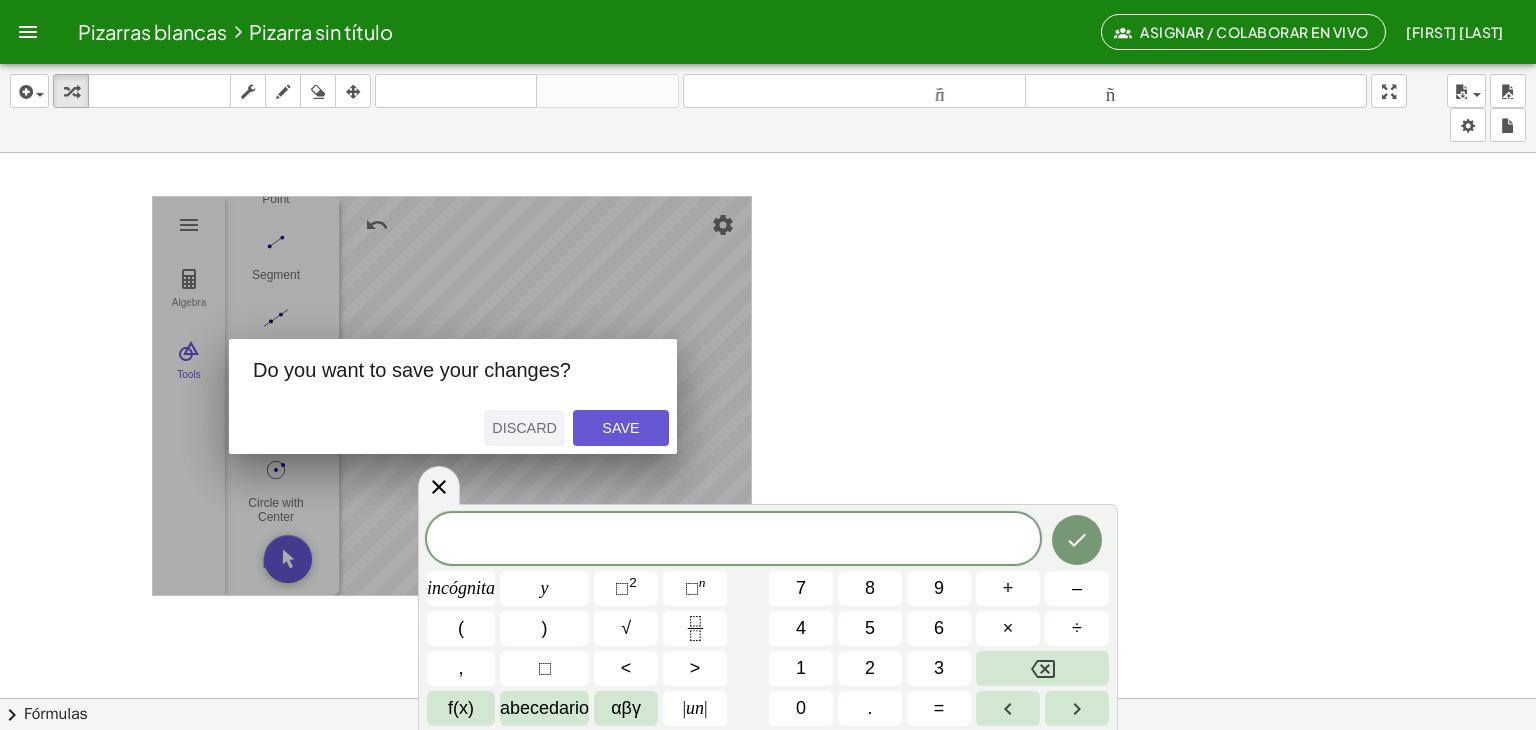 click on "Discard" at bounding box center [524, 428] 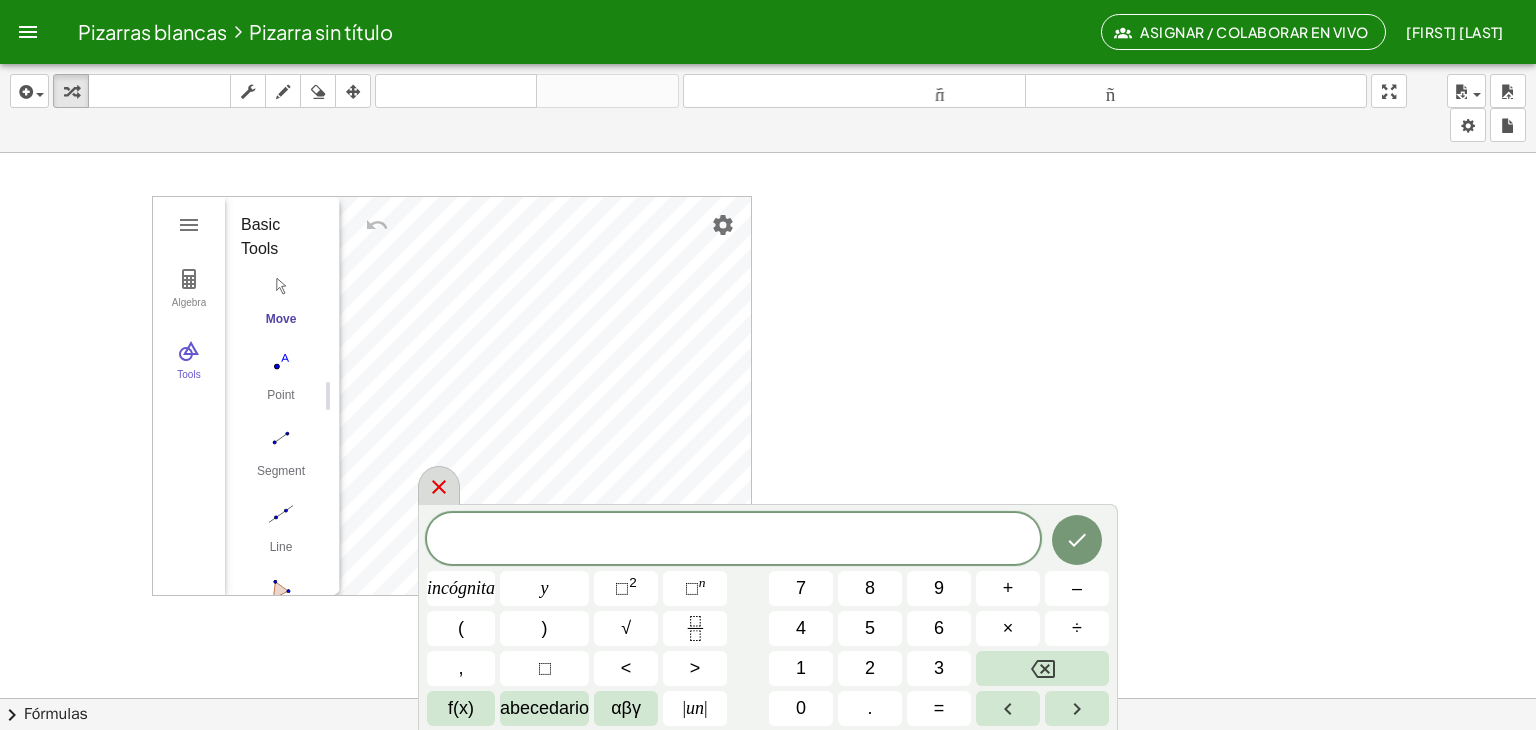 click 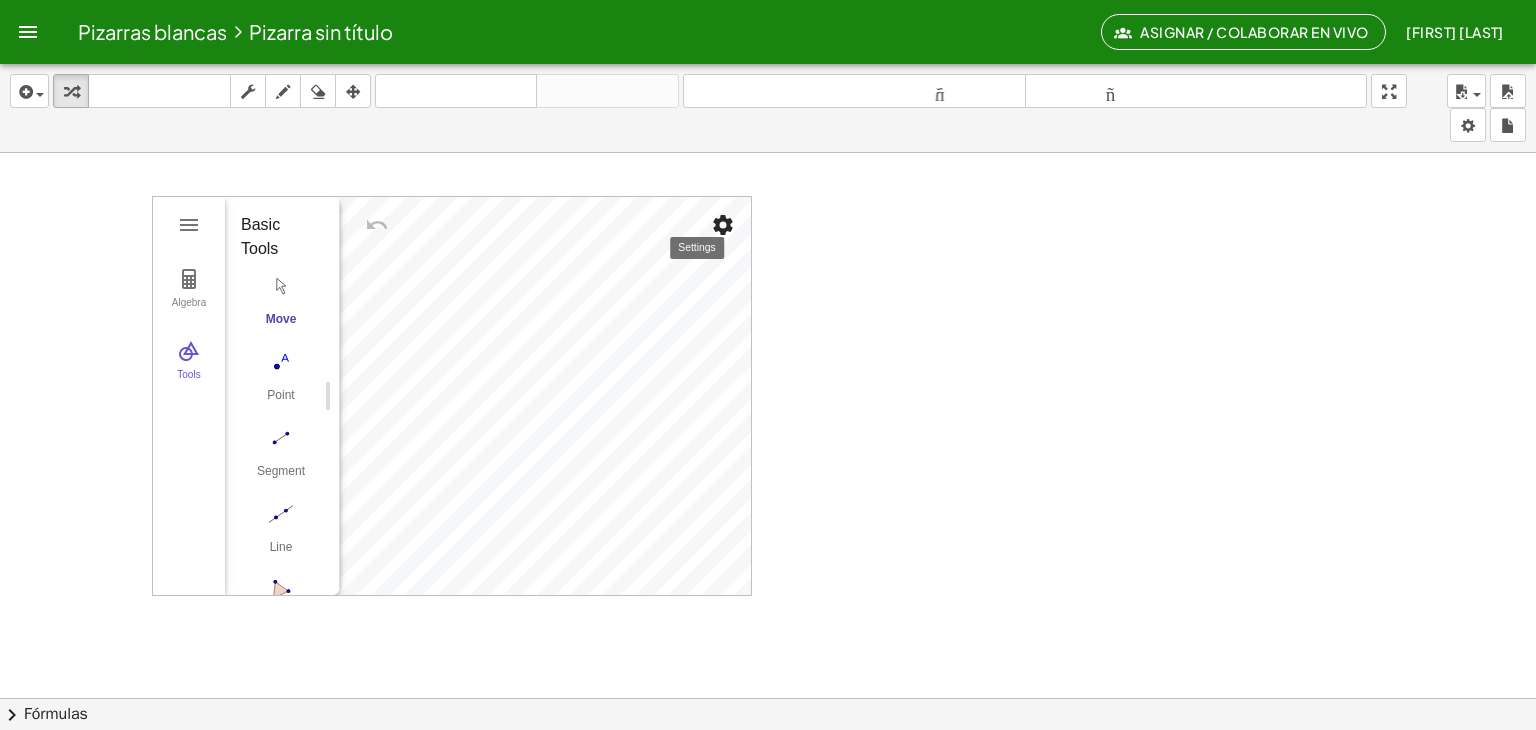 click at bounding box center [723, 225] 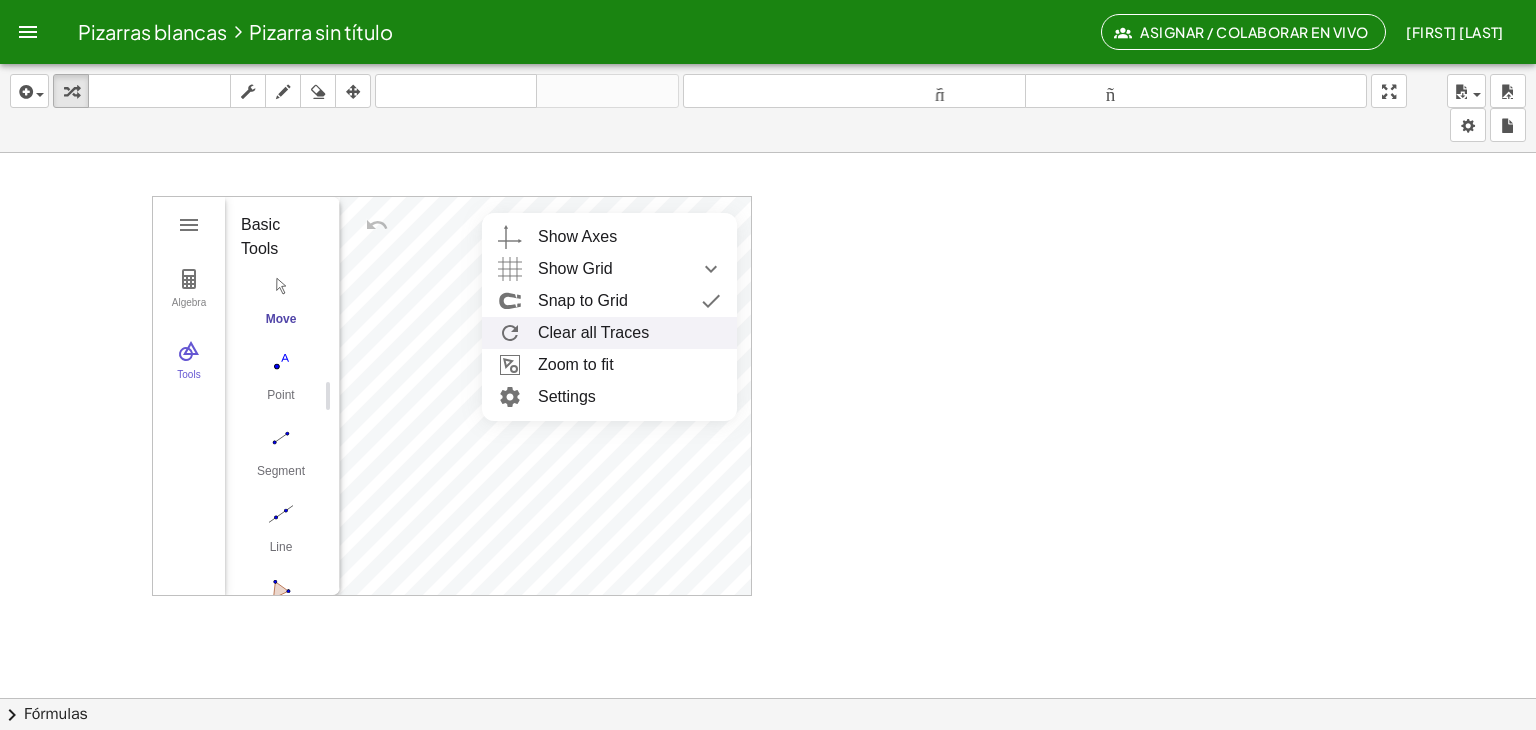 click on "Clear all Traces" at bounding box center [609, 333] 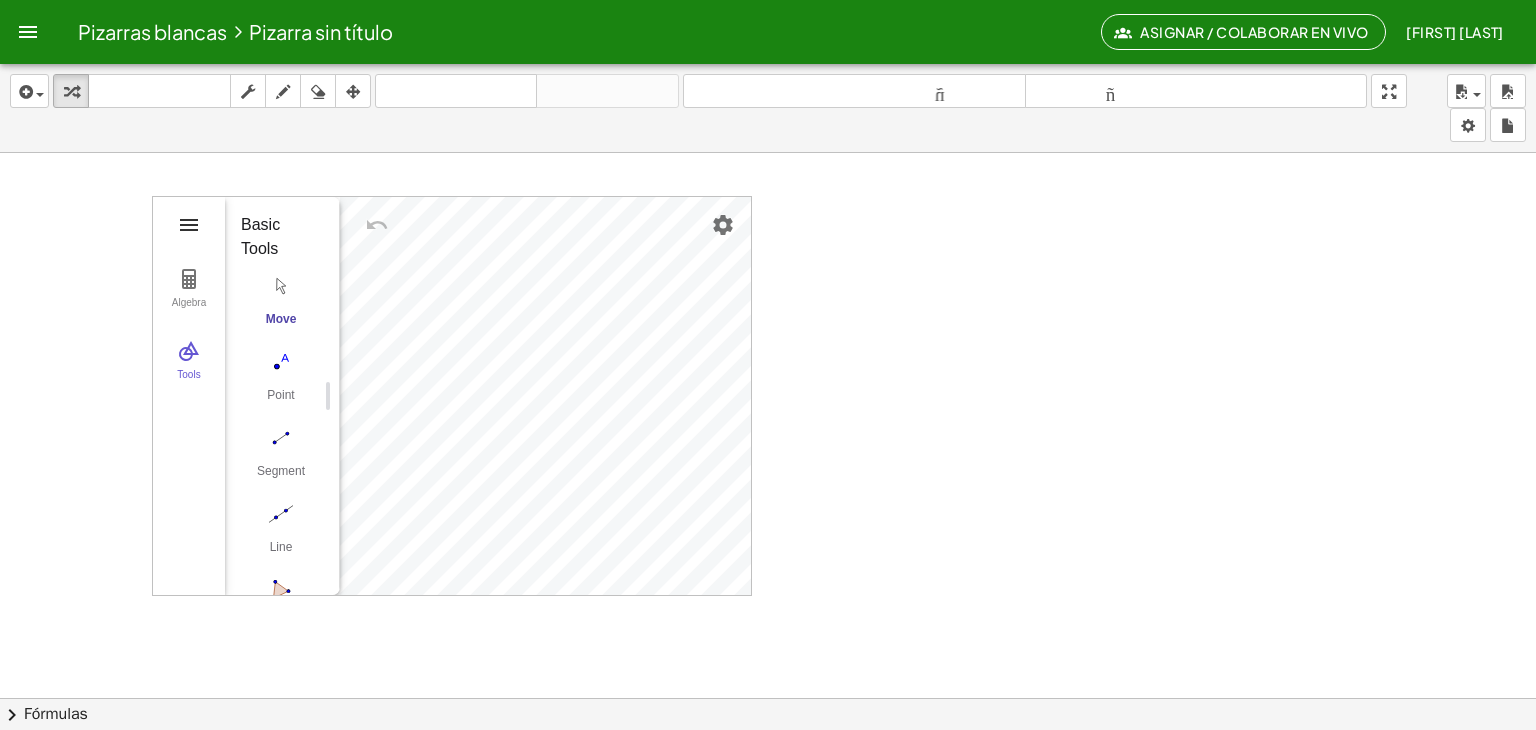 click at bounding box center [189, 225] 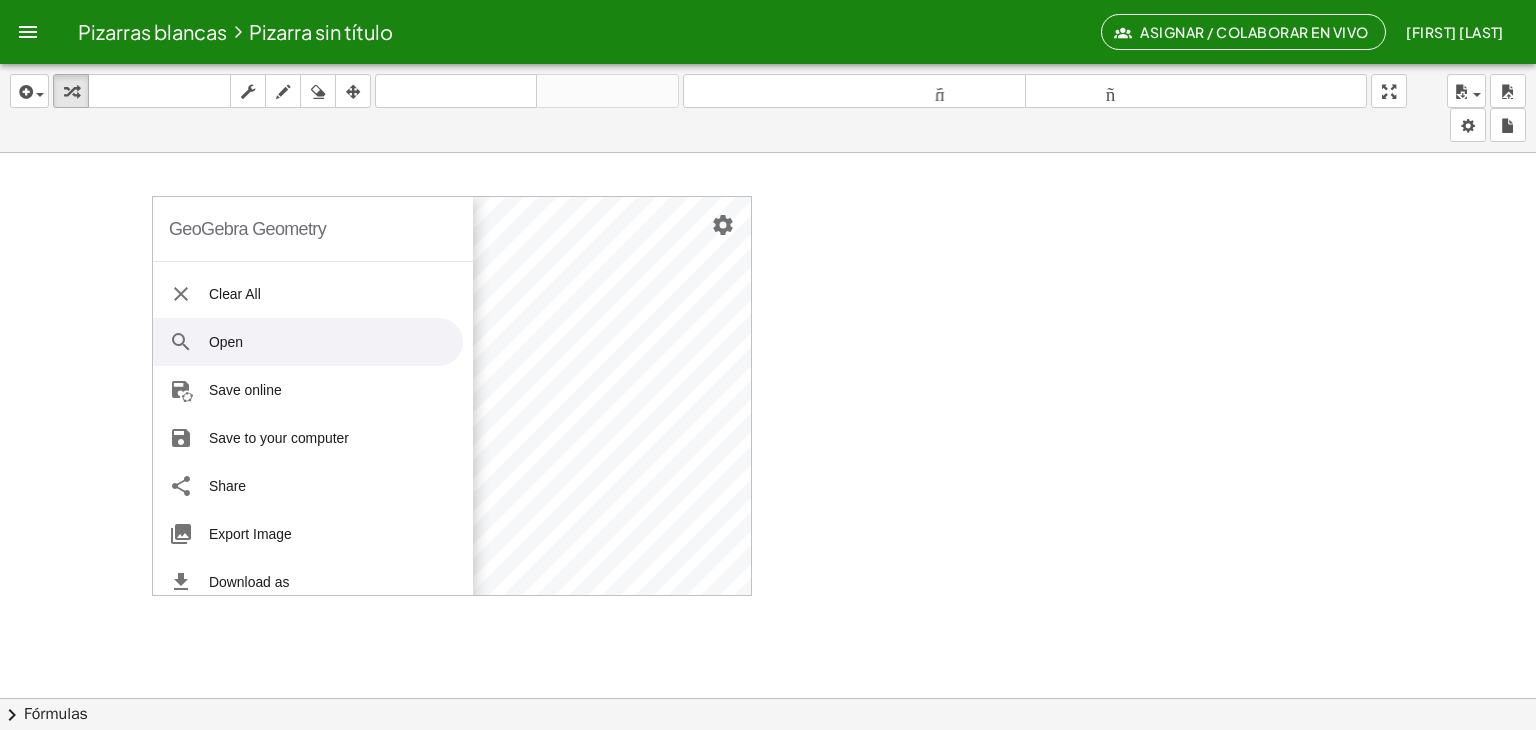 click on "Open" at bounding box center [308, 342] 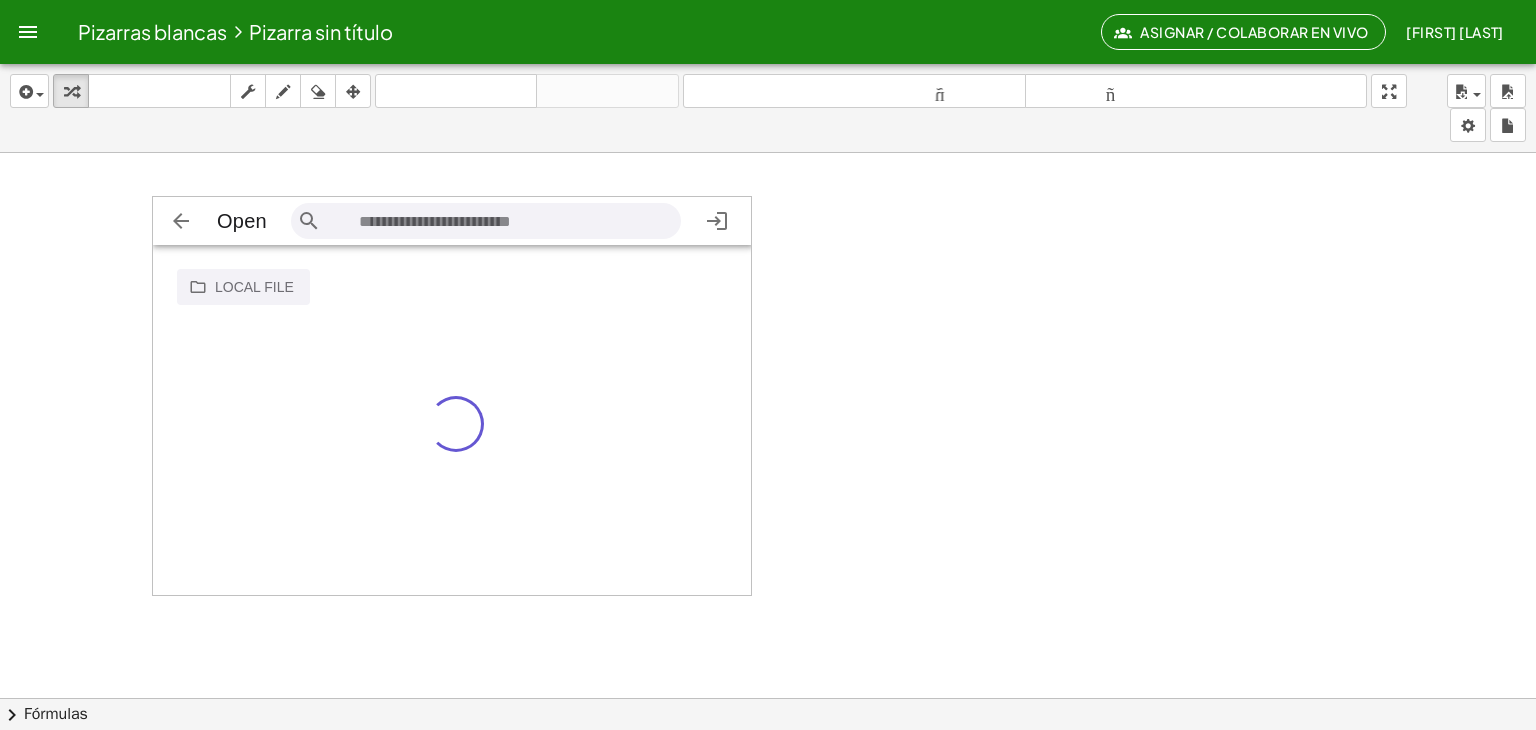 scroll, scrollTop: 115, scrollLeft: 115, axis: both 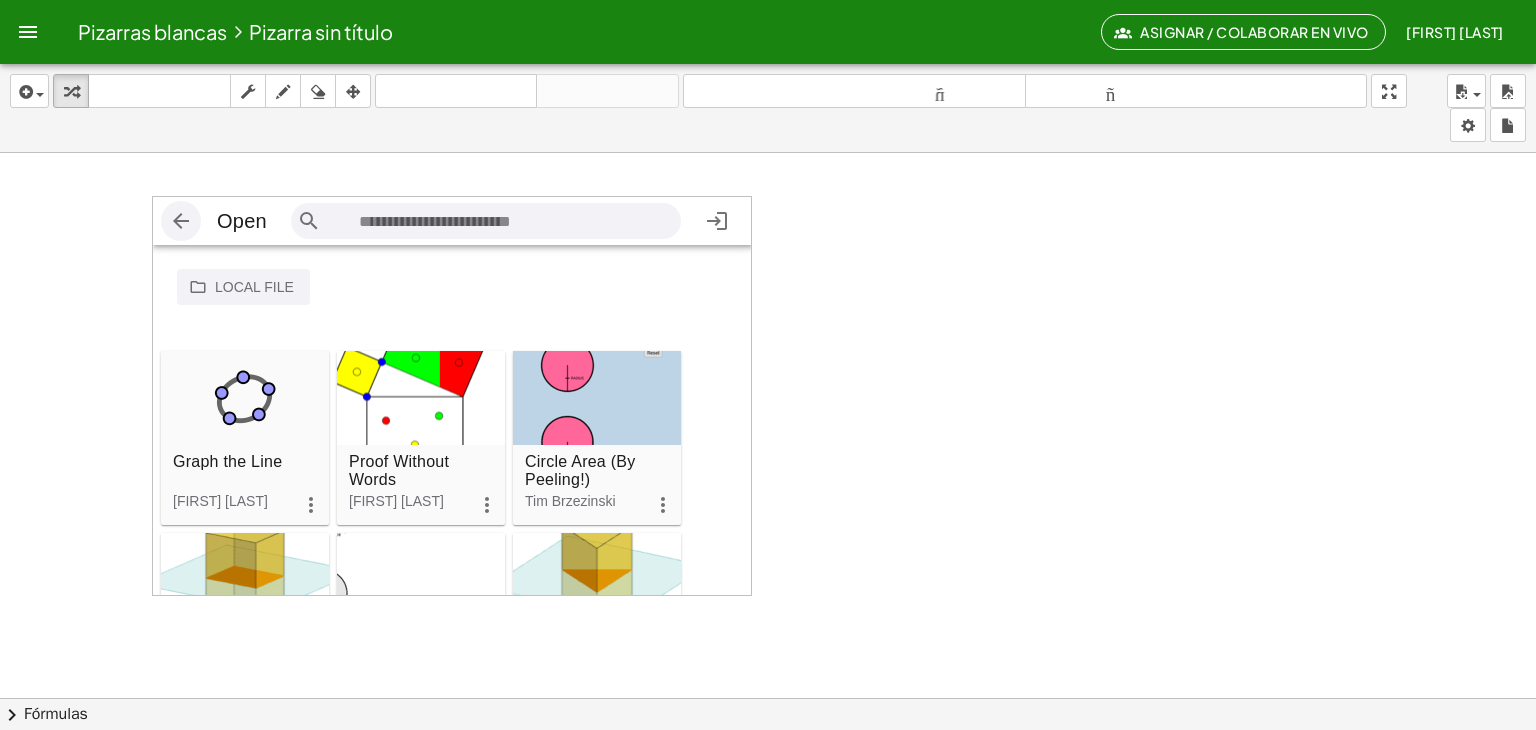click at bounding box center (181, 221) 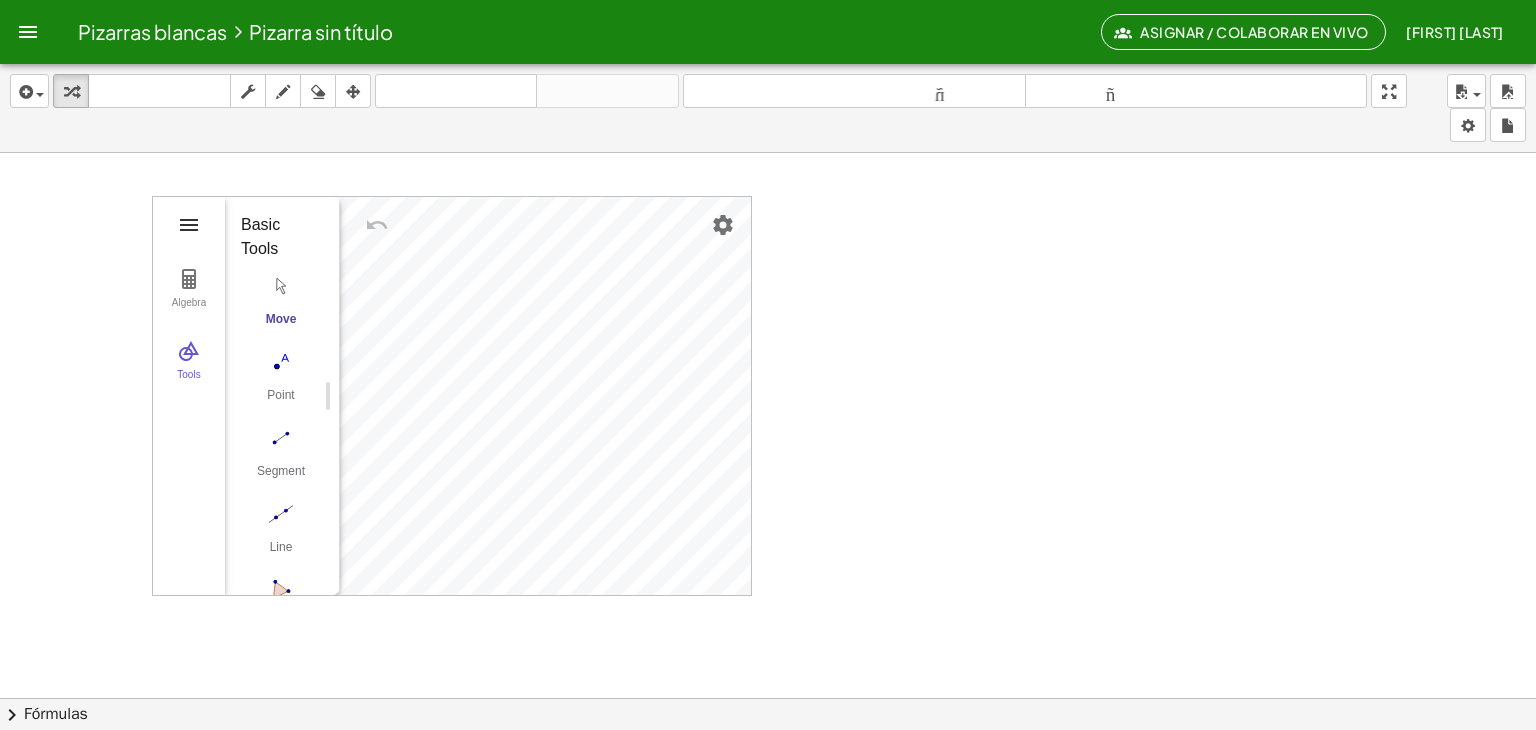 click at bounding box center [189, 225] 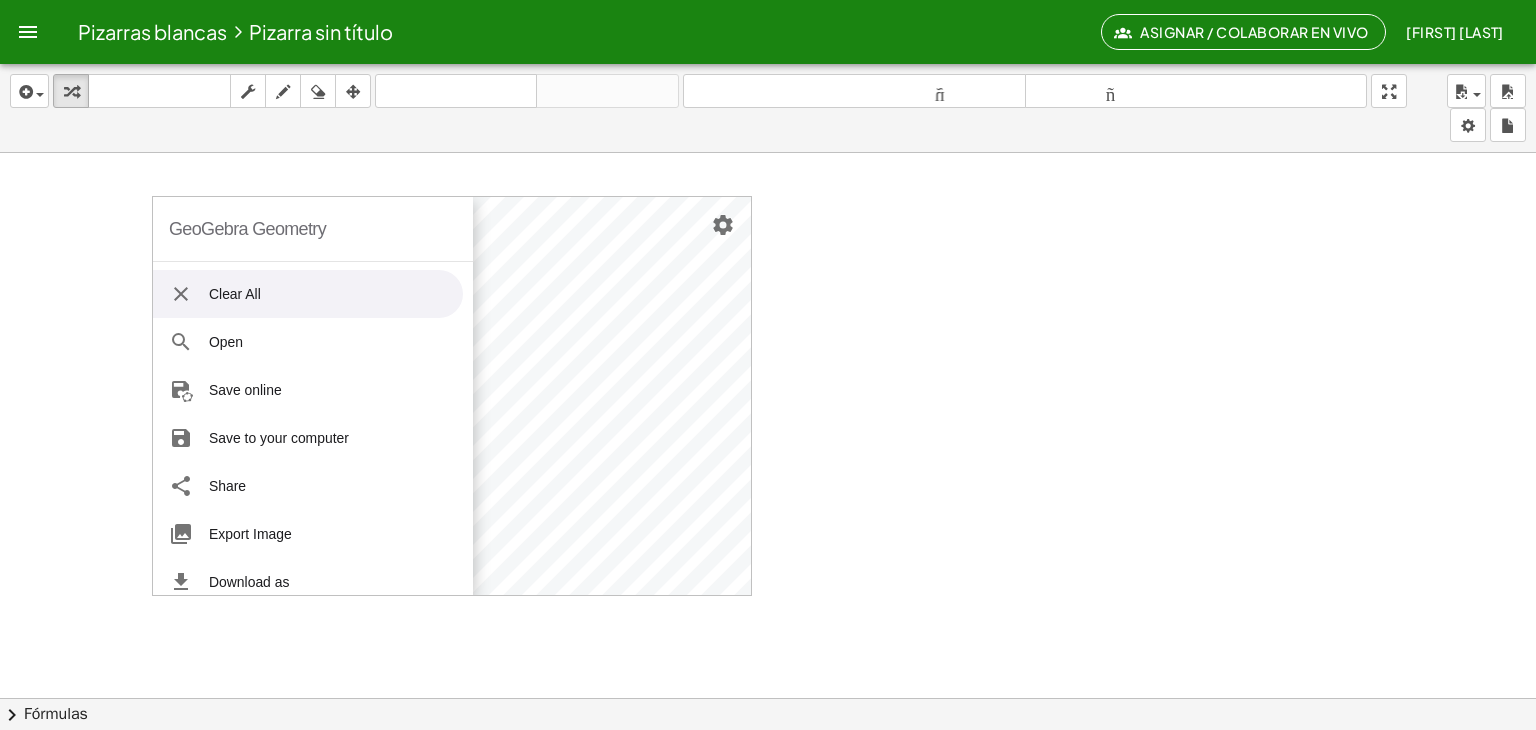 click on "Clear All" at bounding box center [308, 294] 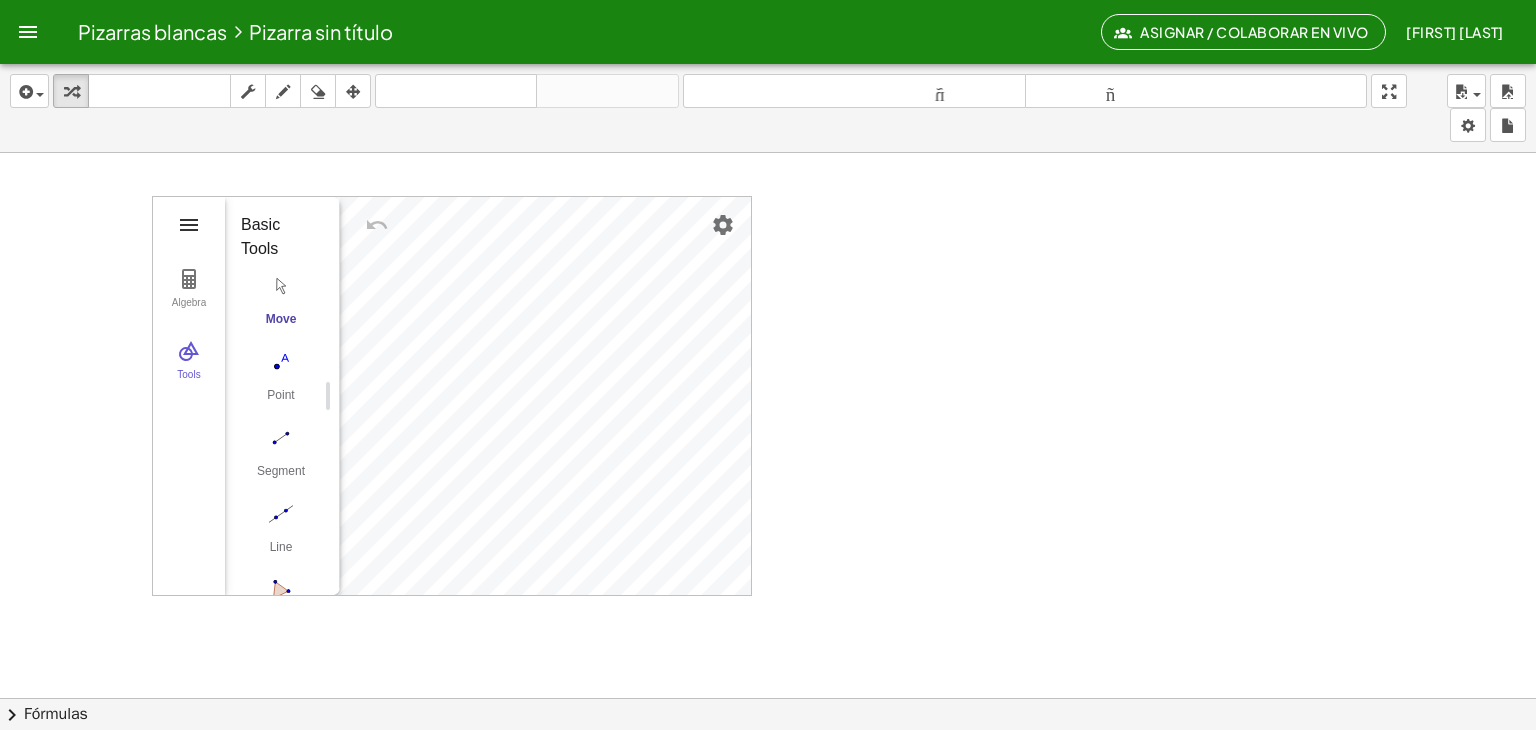 click at bounding box center (189, 225) 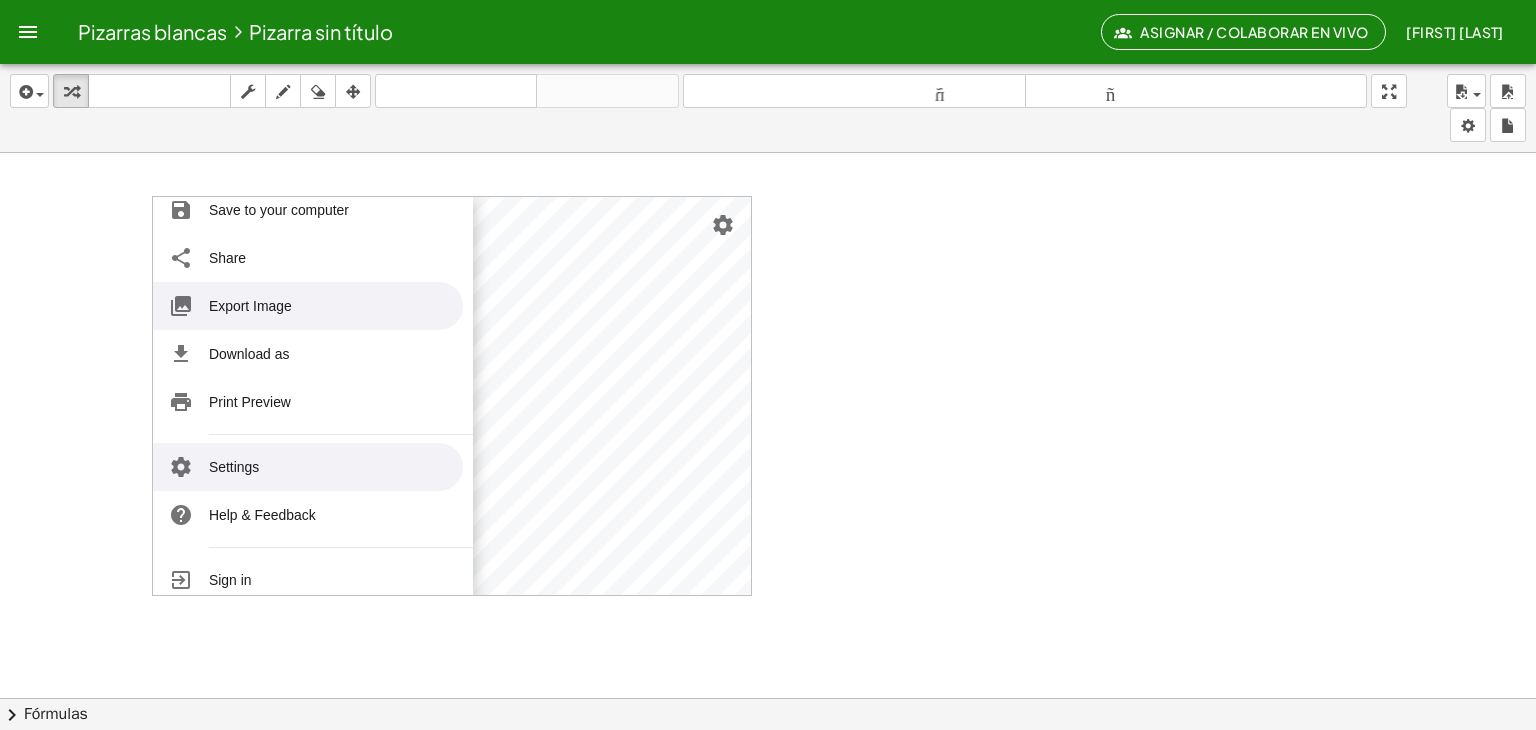 scroll, scrollTop: 244, scrollLeft: 0, axis: vertical 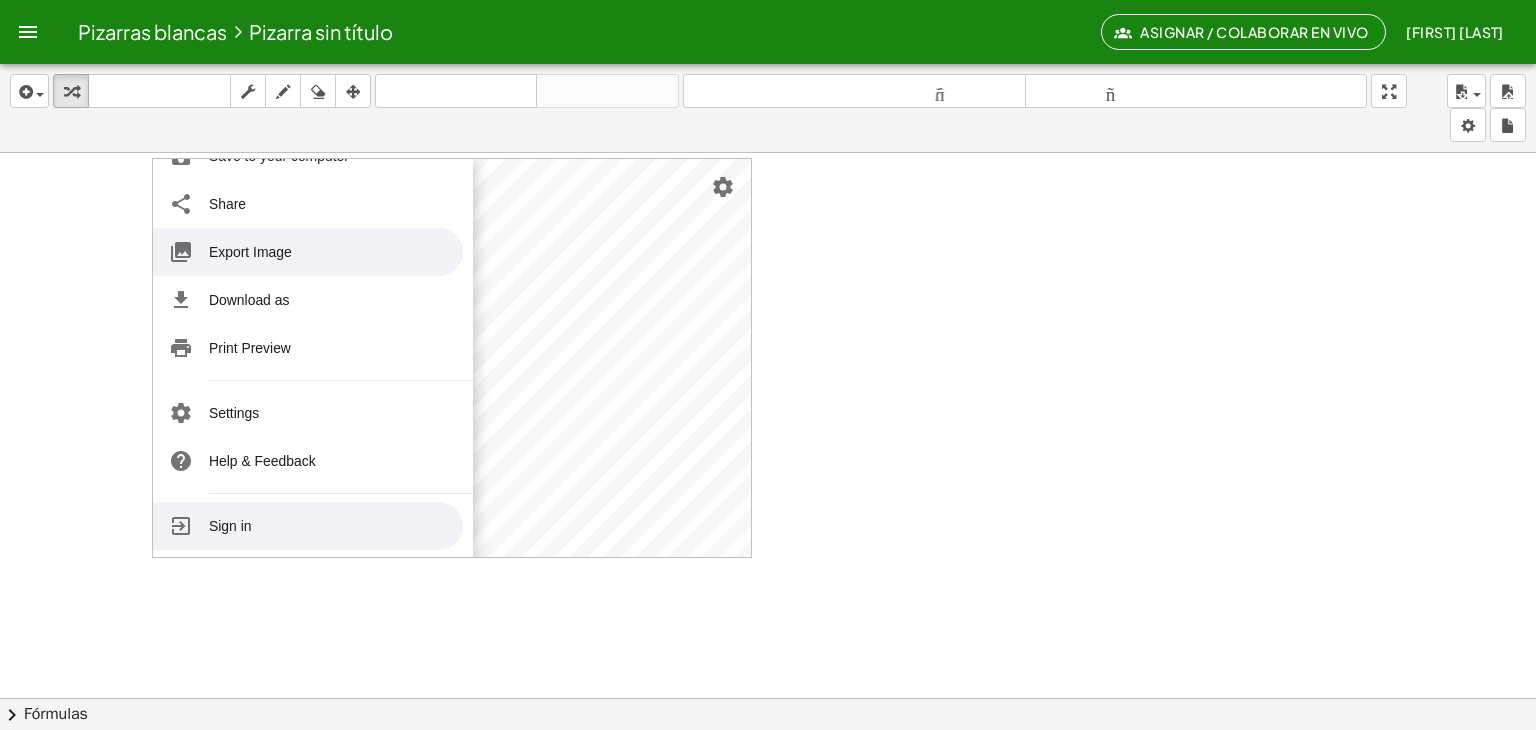 click on "Sign in" at bounding box center (308, 526) 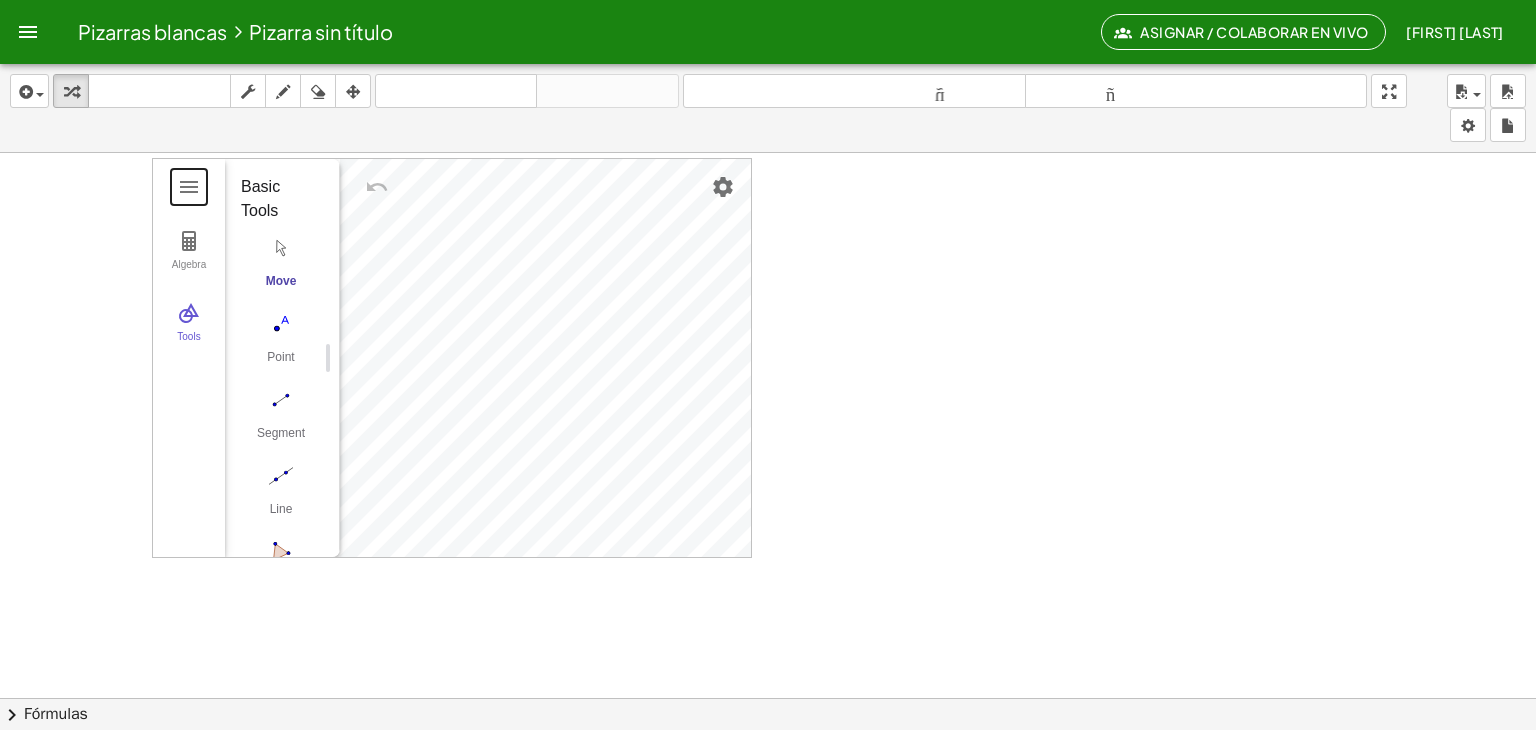 click at bounding box center [768, 648] 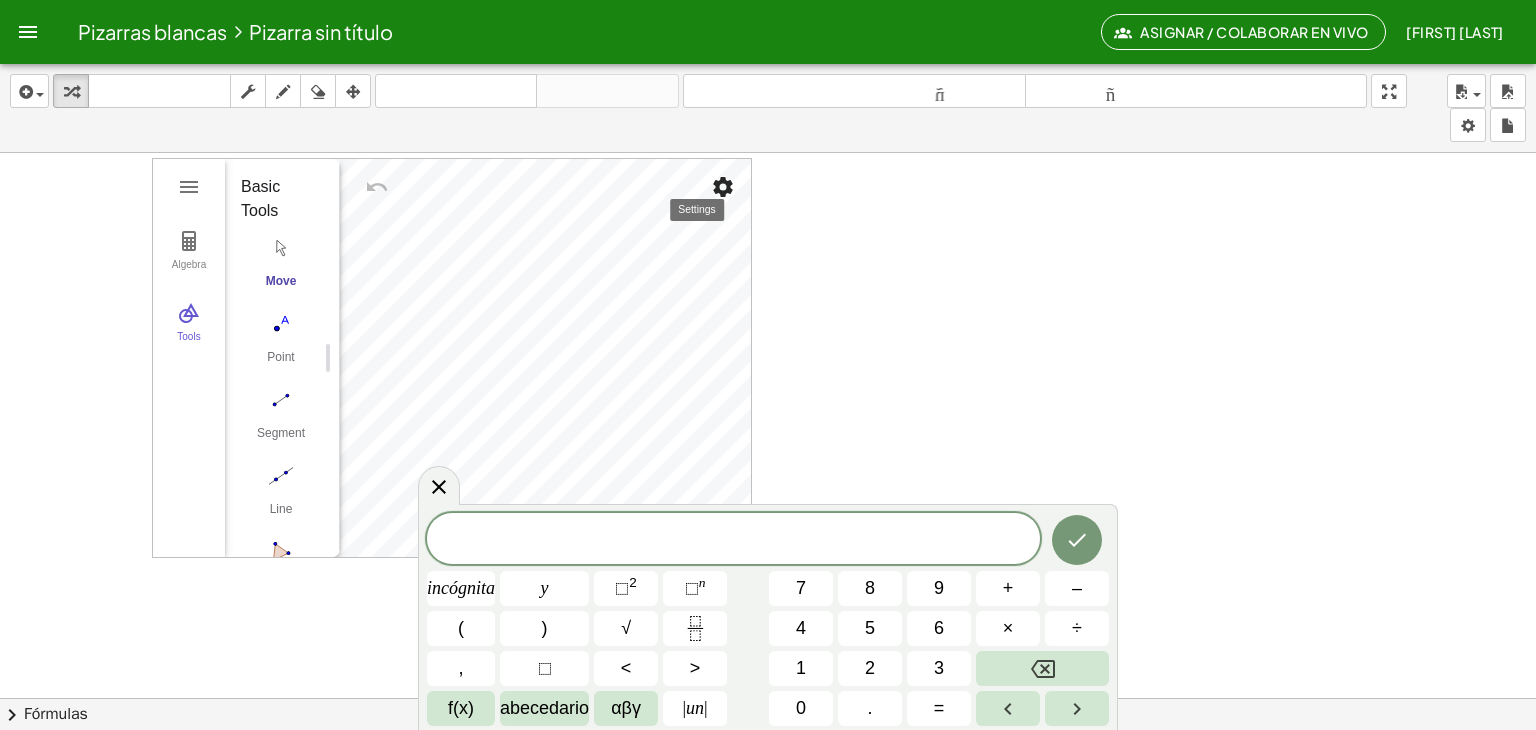 click at bounding box center [723, 187] 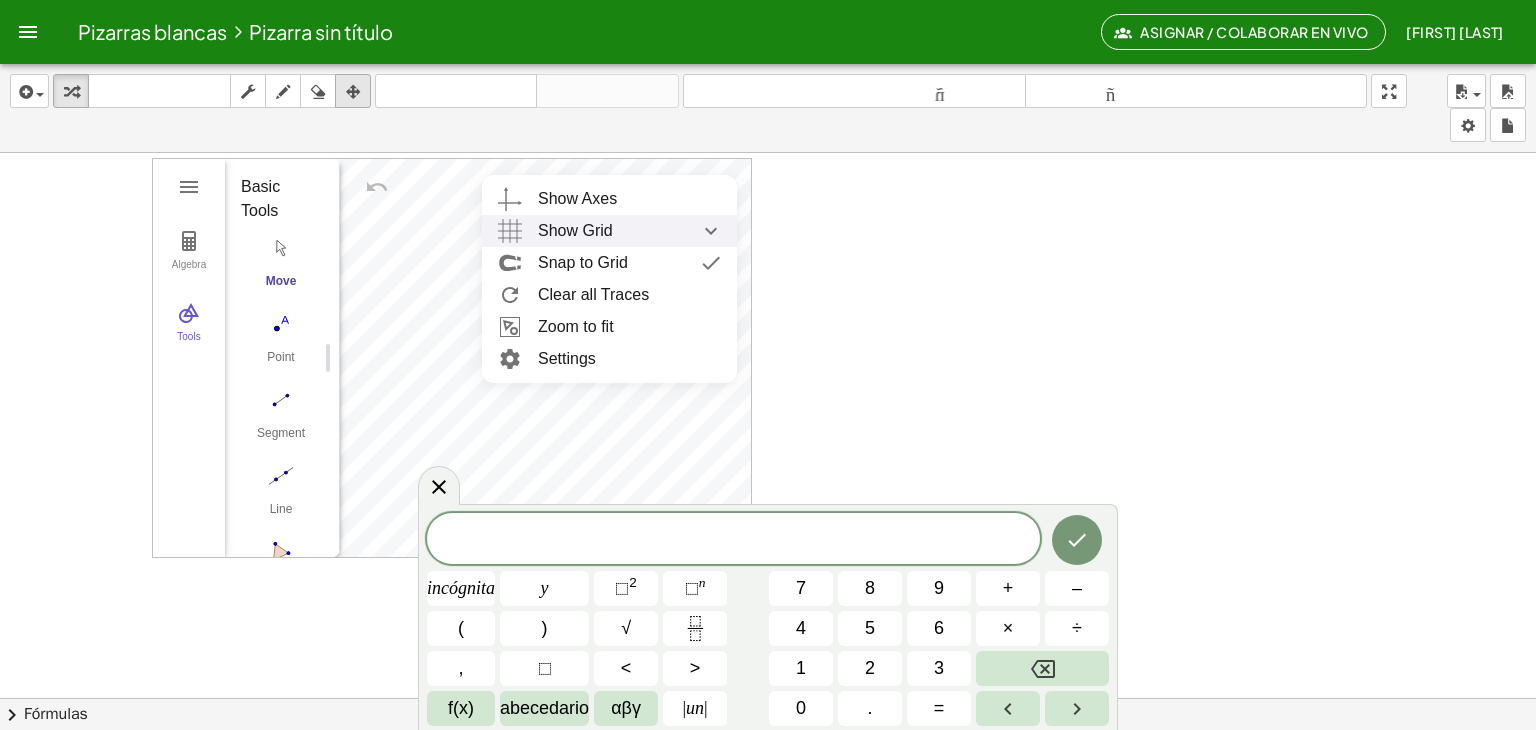click at bounding box center [353, 92] 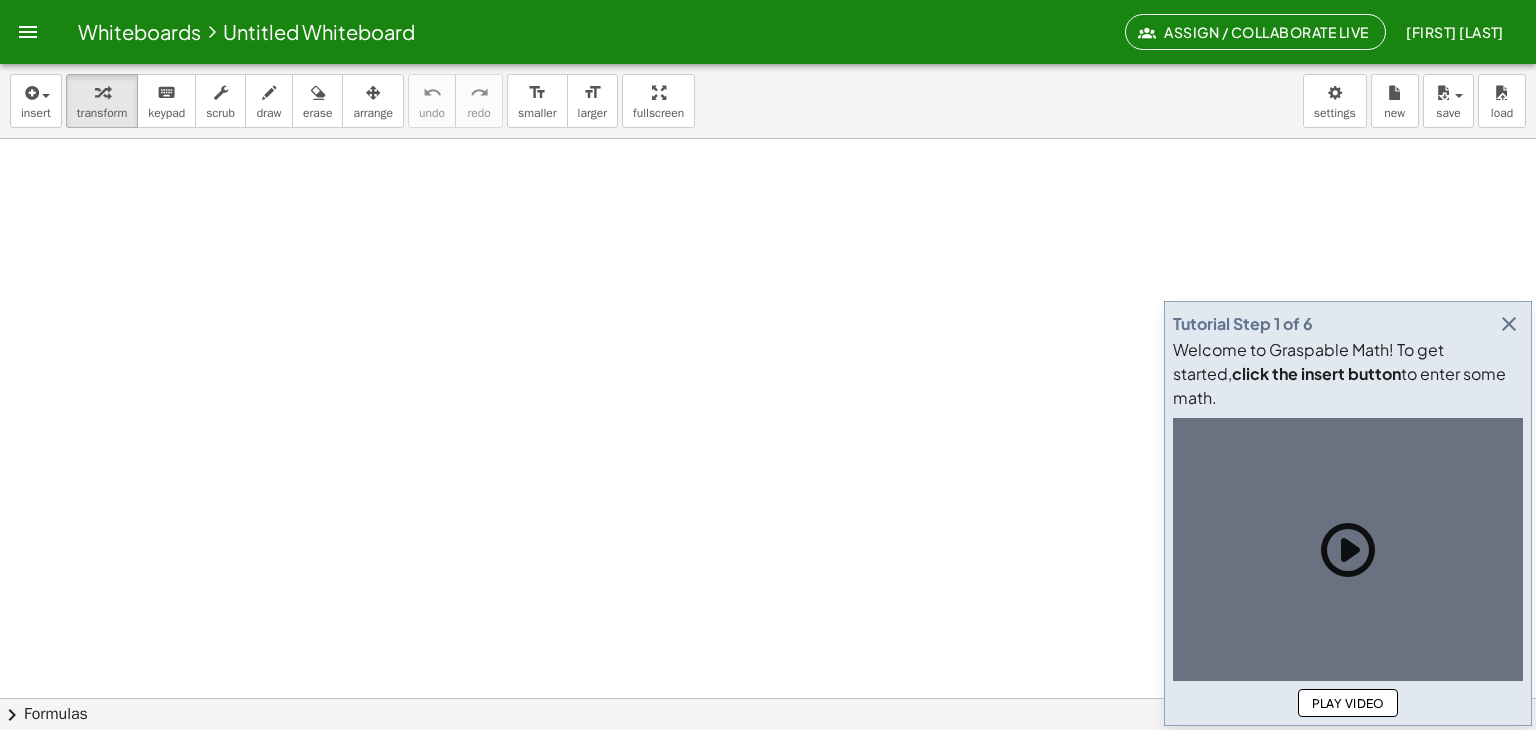 scroll, scrollTop: 0, scrollLeft: 0, axis: both 